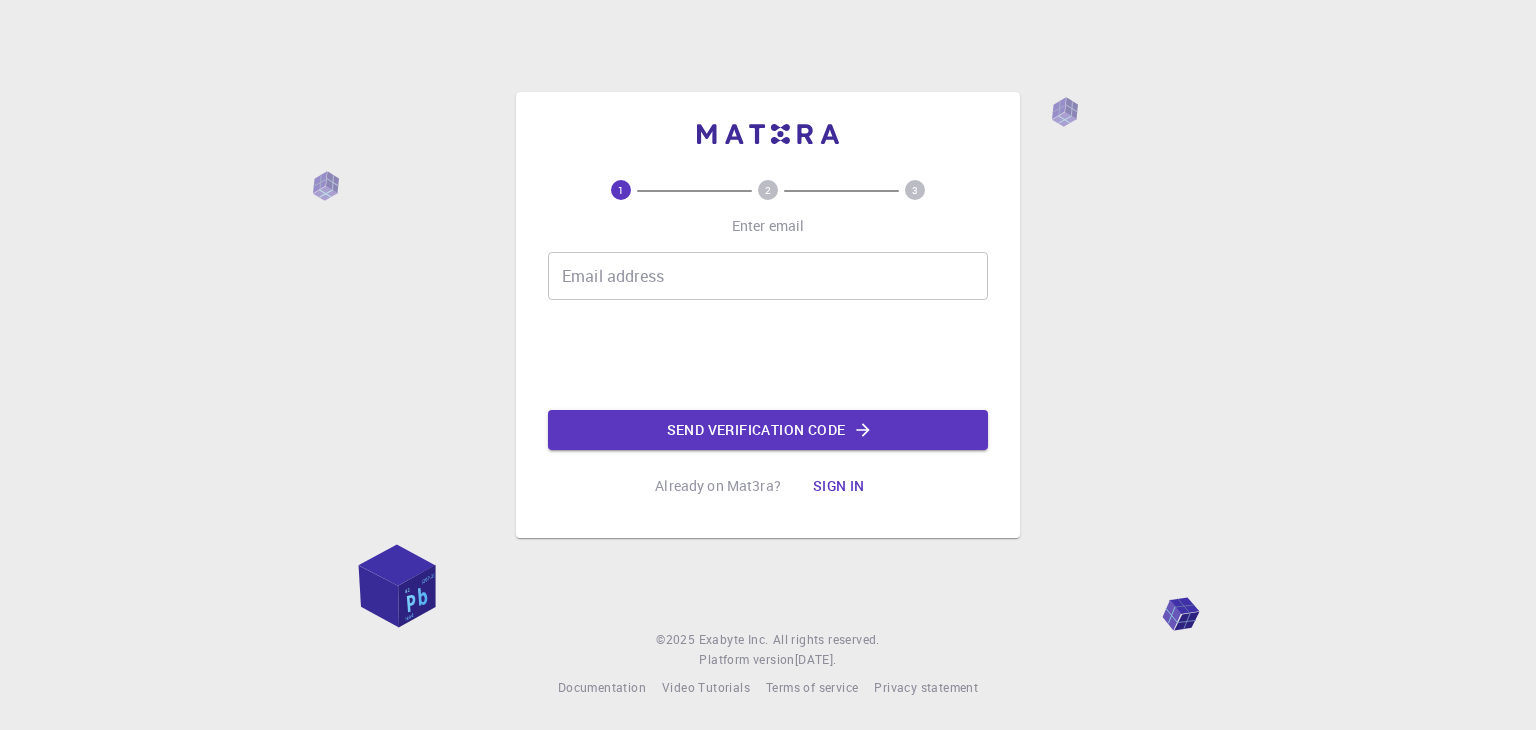 scroll, scrollTop: 0, scrollLeft: 0, axis: both 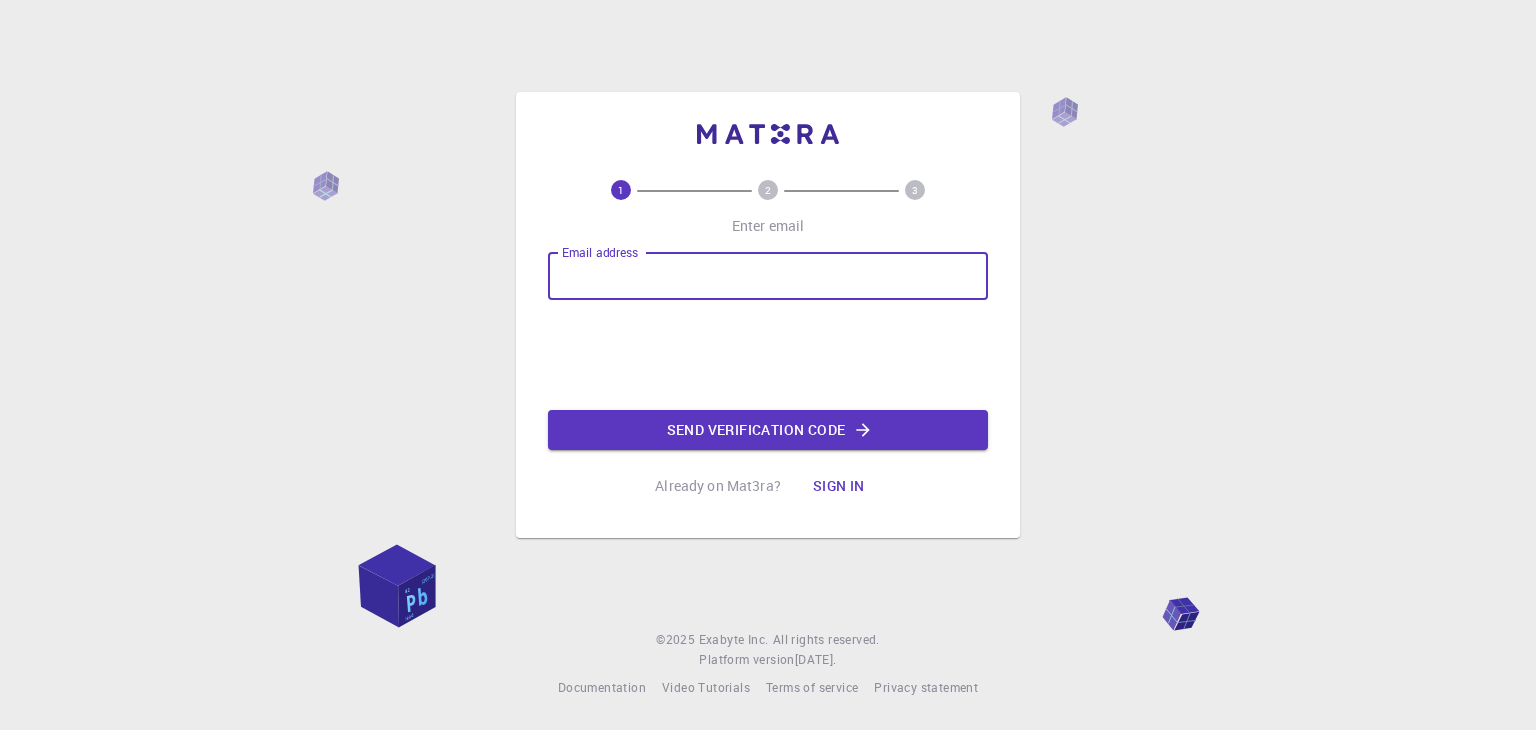 click on "Email address" at bounding box center [768, 276] 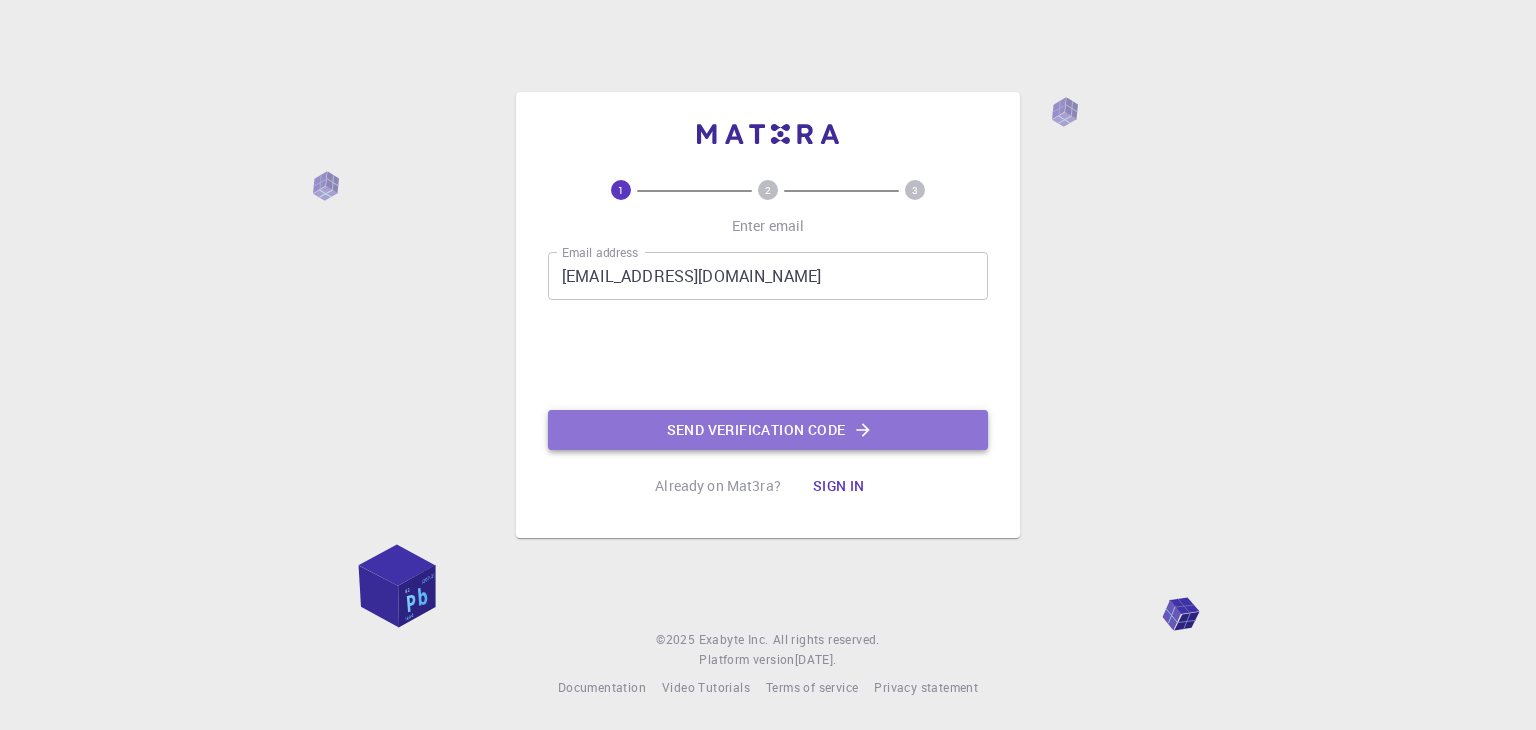click on "Send verification code" 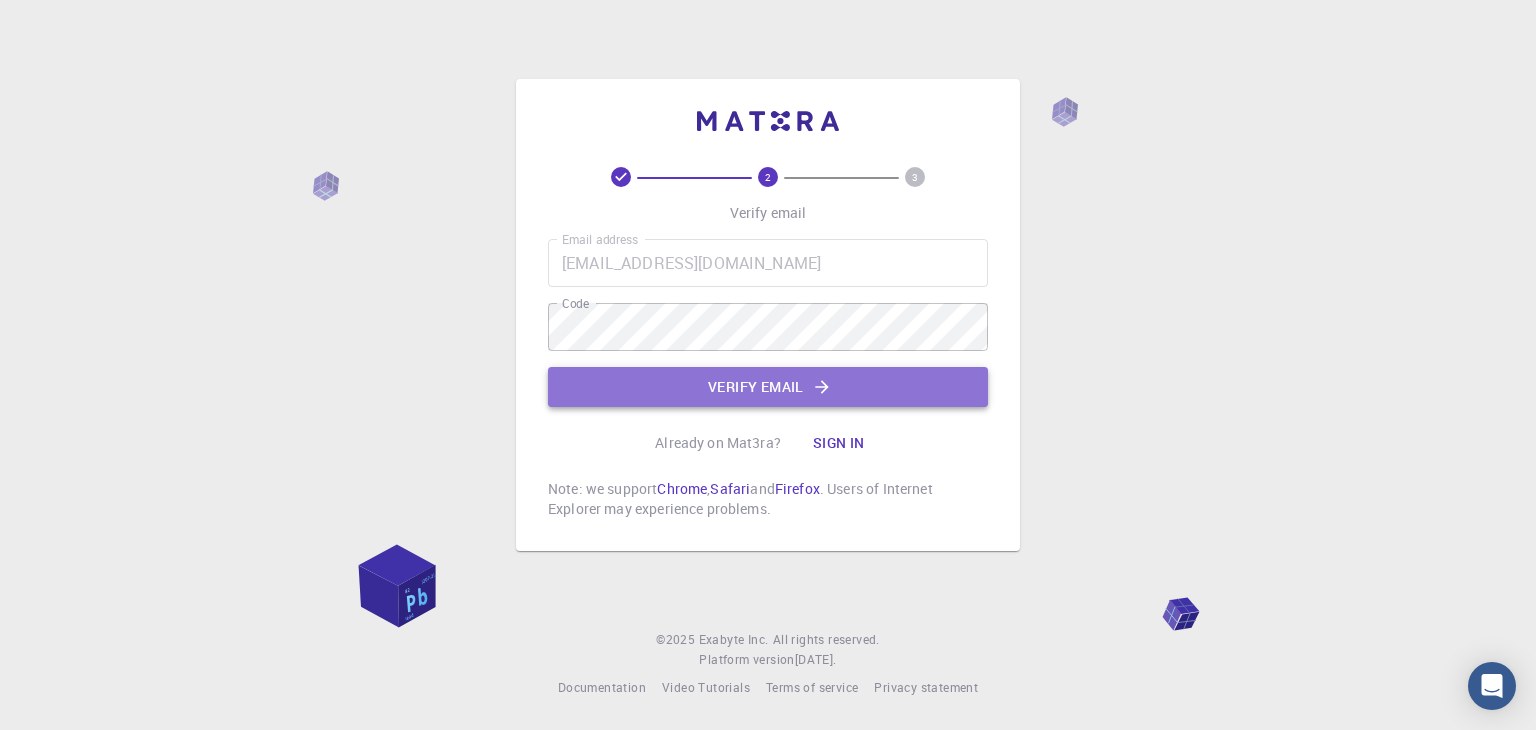 click on "Verify email" 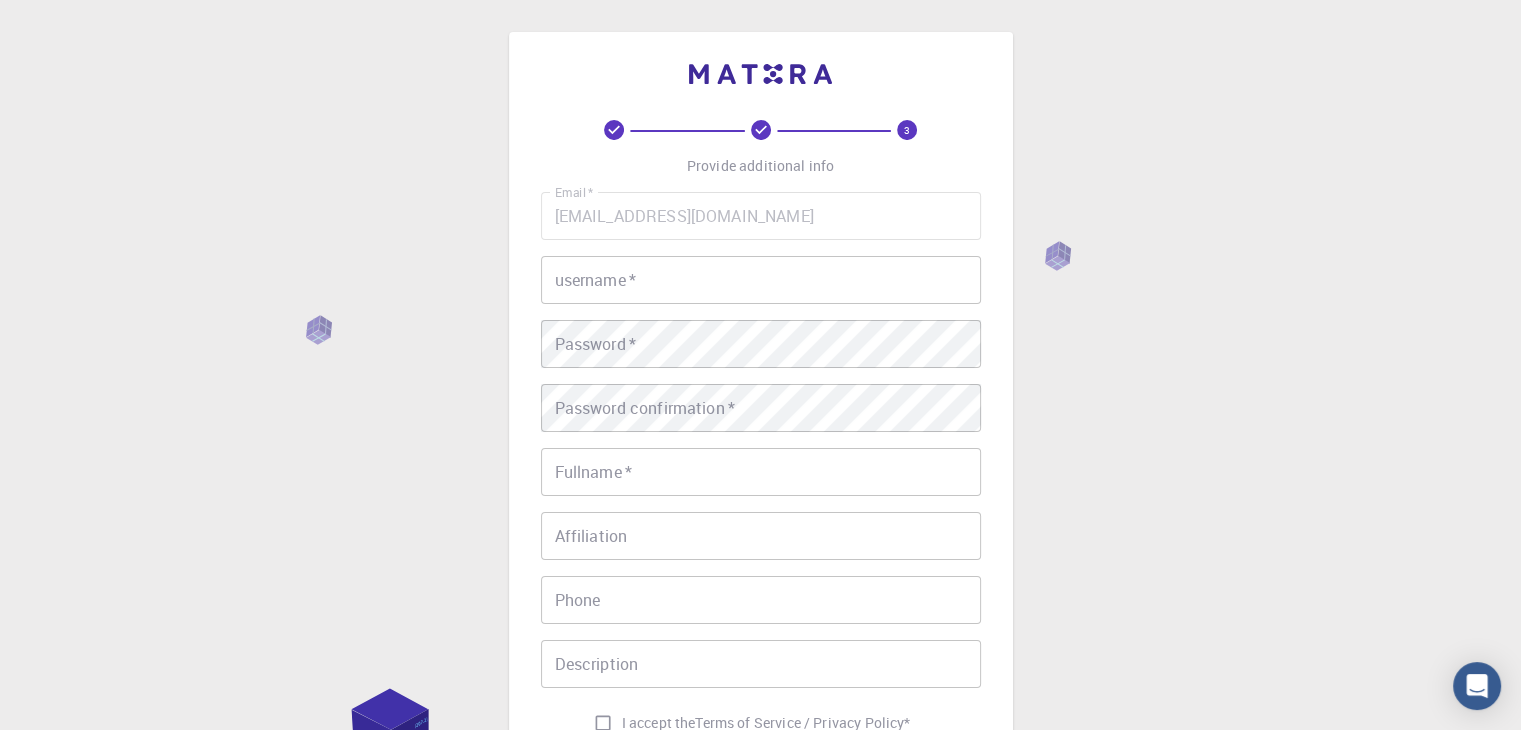 click on "3 Provide additional info Email   * sakshipareek1999@gmail.com Email   * username   * username   * Password   * Password   * Password confirmation   * Password confirmation   * Fullname   * Fullname   * Affiliation Affiliation Phone Phone Description Description I accept the  Terms of Service / Privacy Policy  * REGISTER Already on Mat3ra? Sign in ©  2025   Exabyte Inc.   All rights reserved. Platform version  2025.7.24 . Documentation Video Tutorials Terms of service Privacy statement" at bounding box center (760, 509) 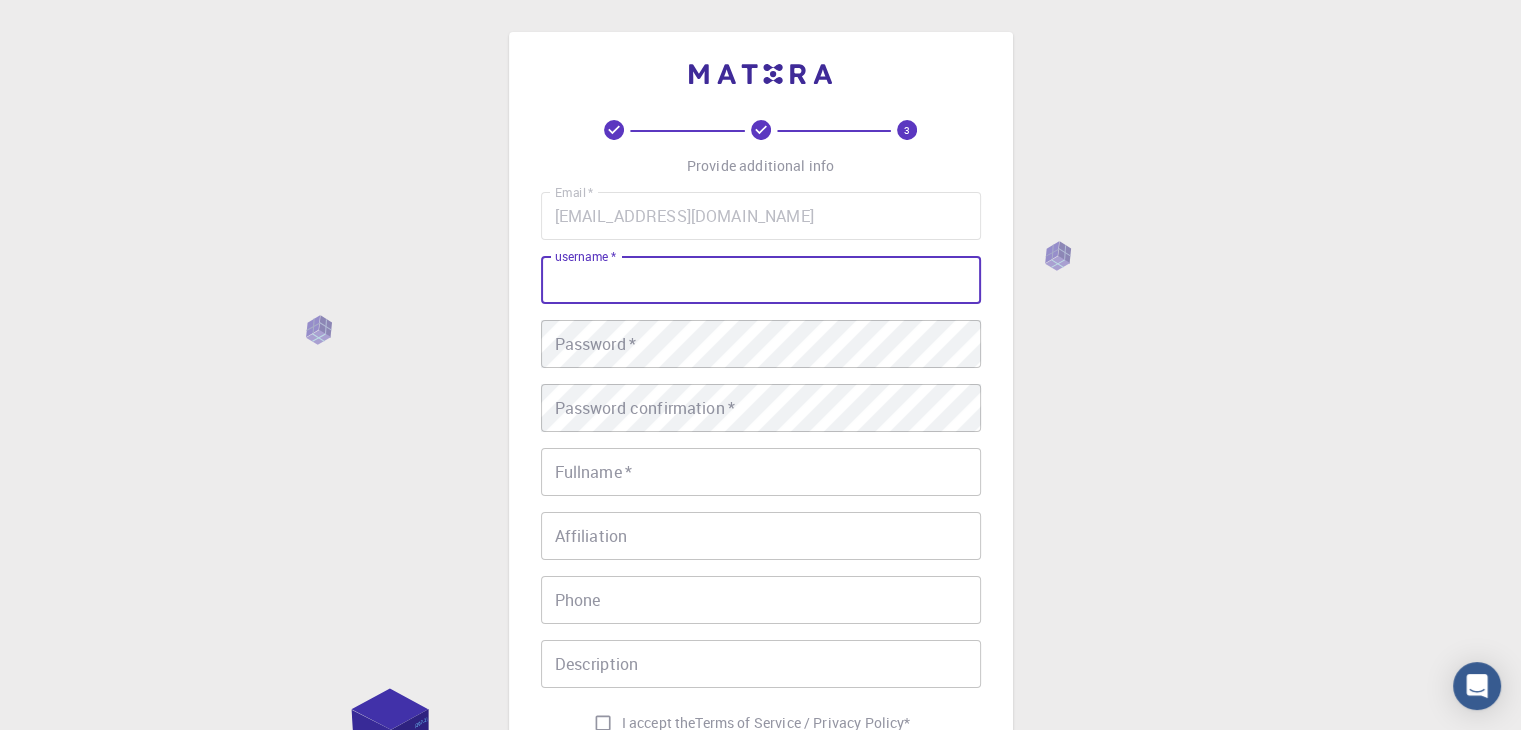 click on "username   *" at bounding box center (761, 280) 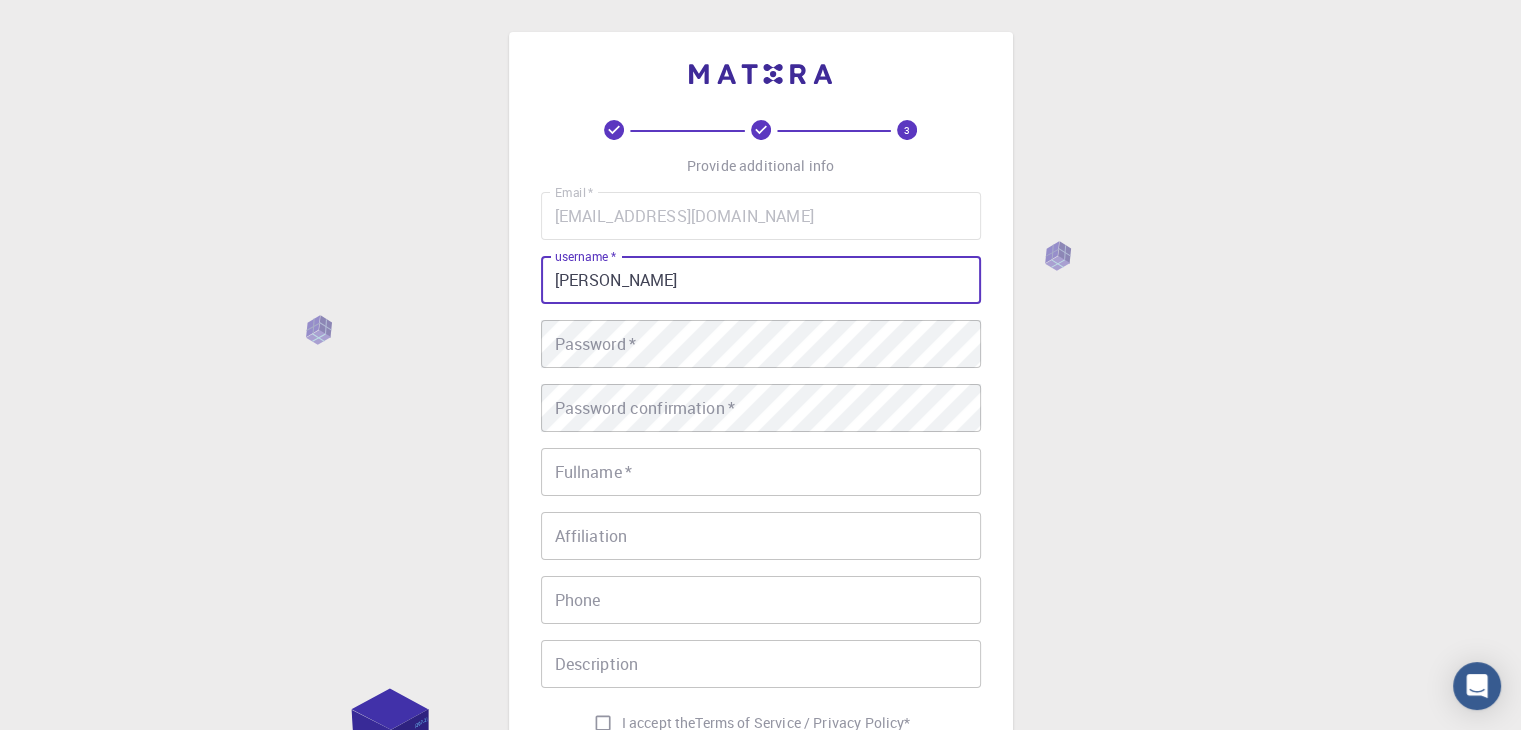 type on "sakshi pareek" 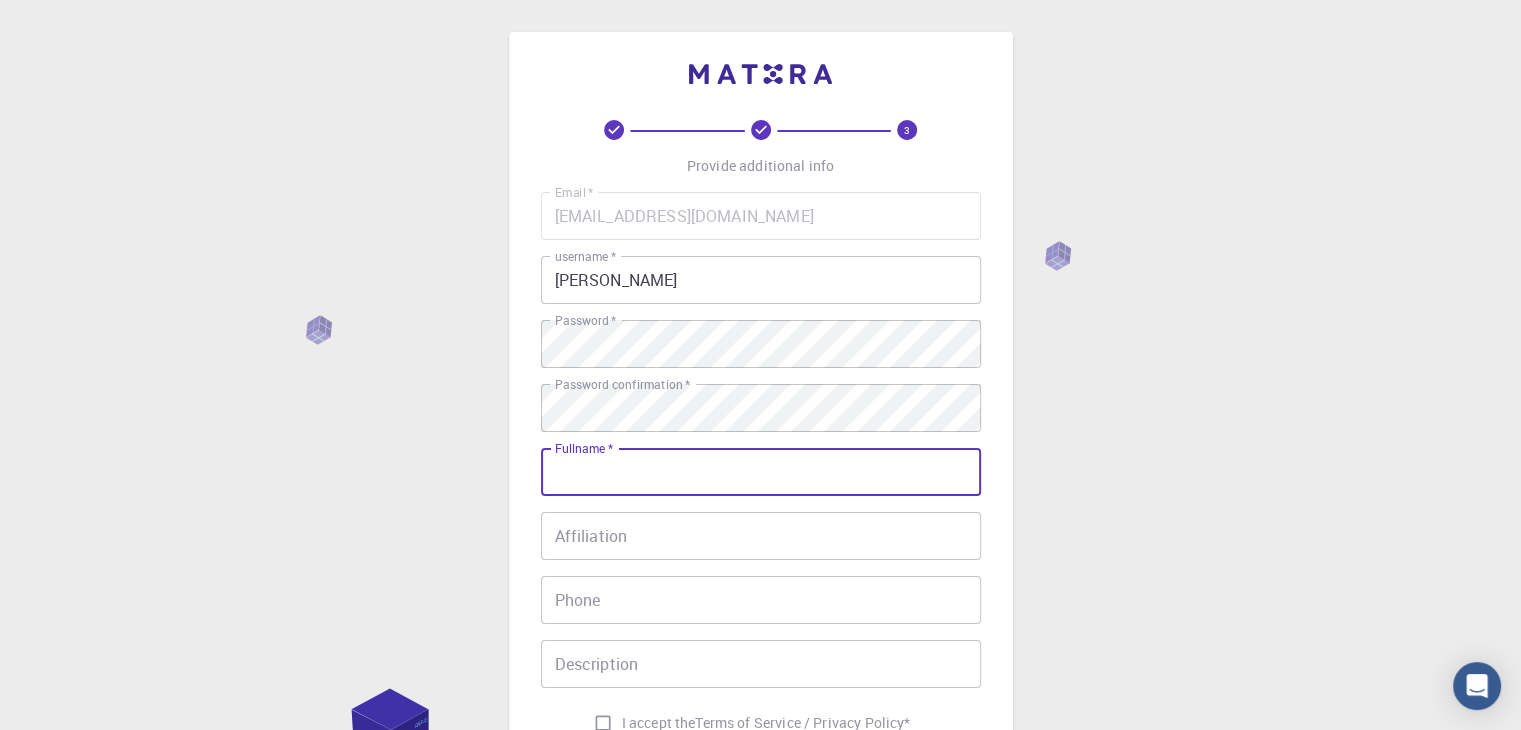click on "Fullname   *" at bounding box center (761, 472) 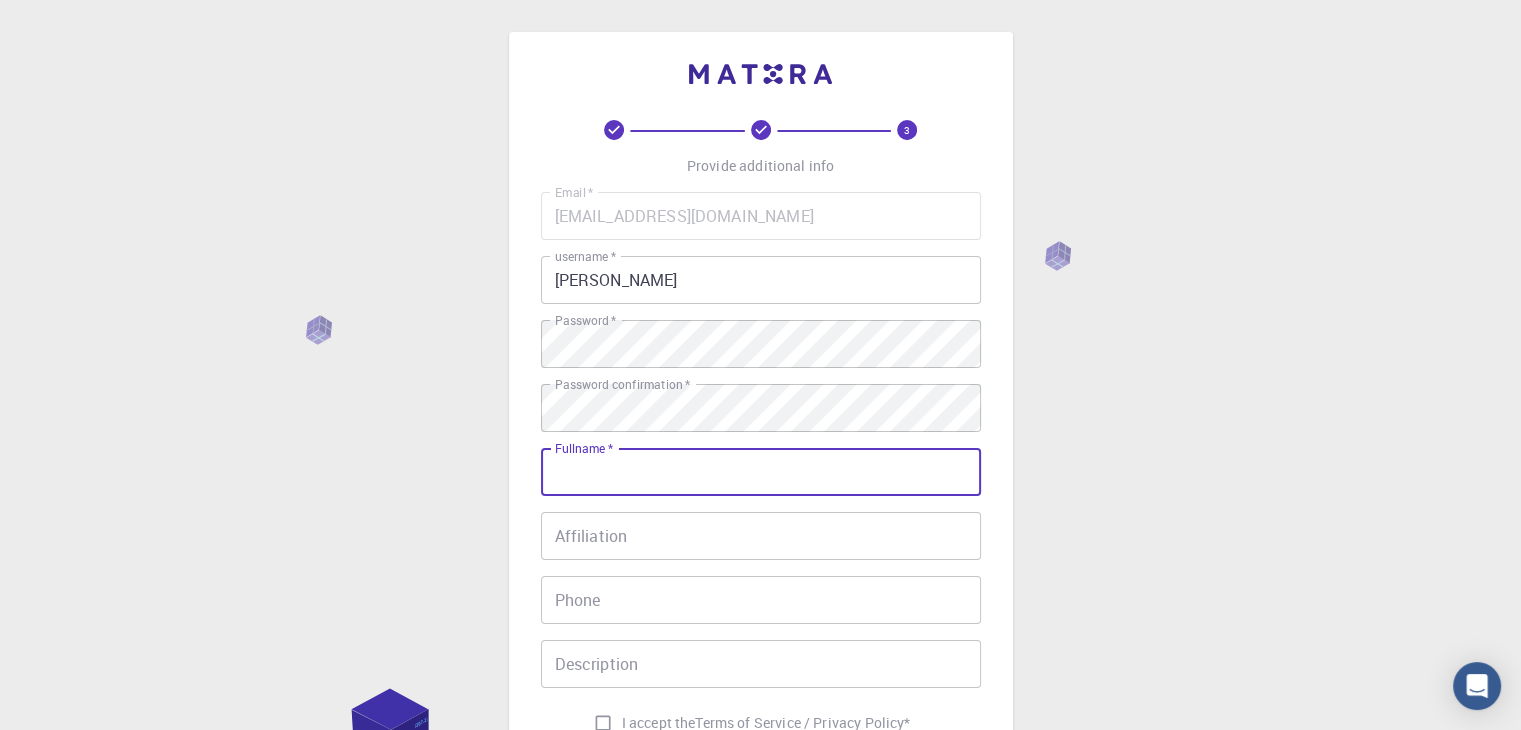 type on "Sakshi pareek" 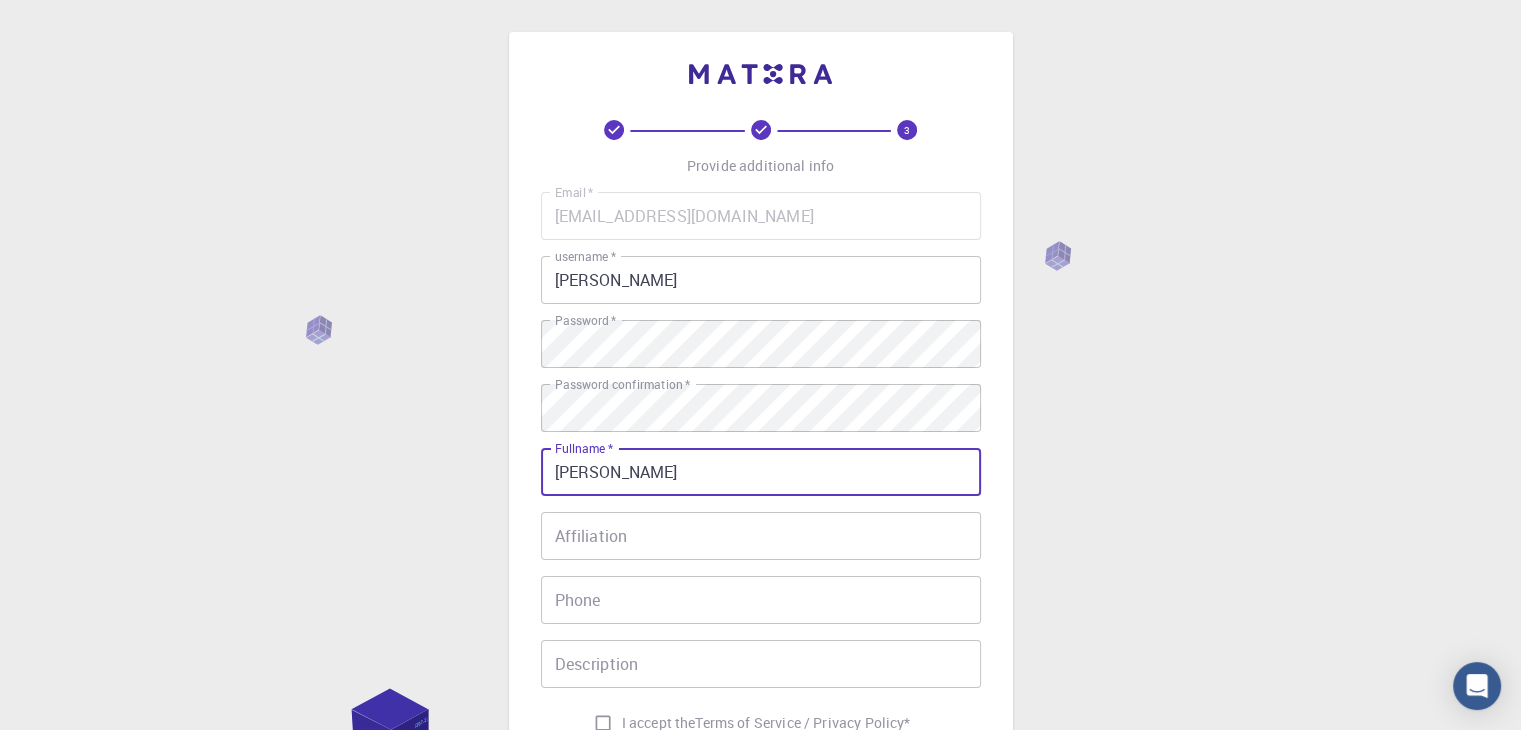 type on "08529810794" 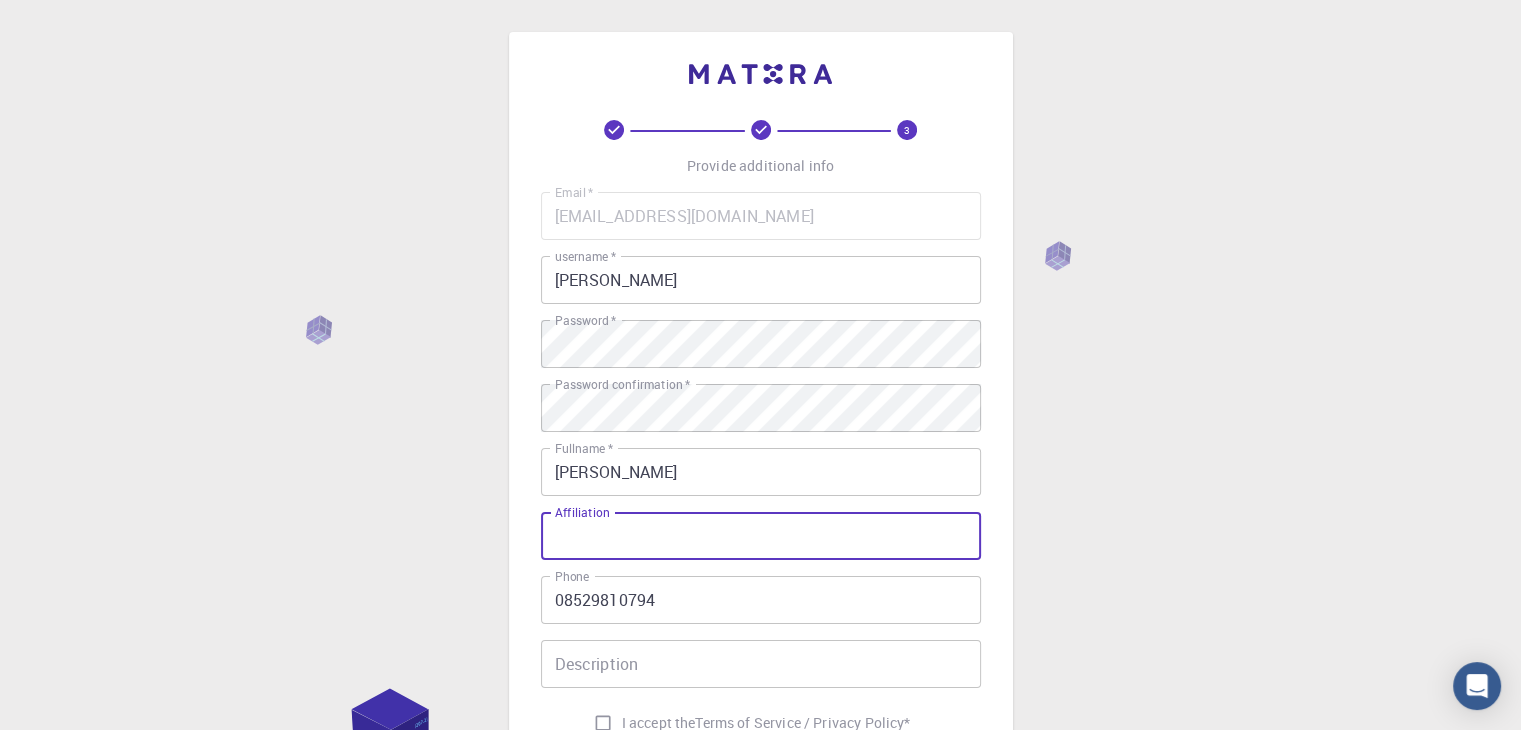 click on "Affiliation" at bounding box center [761, 536] 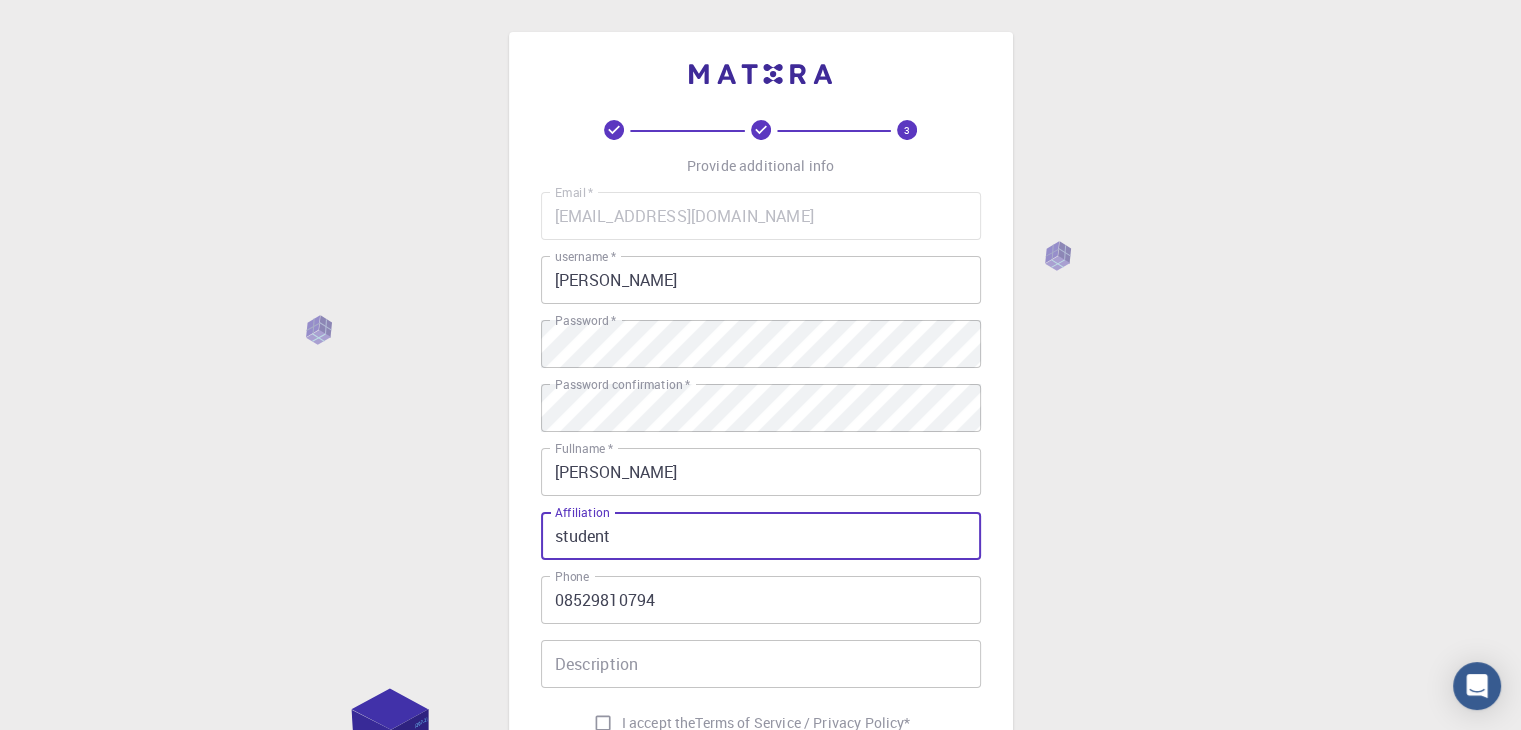 type on "student" 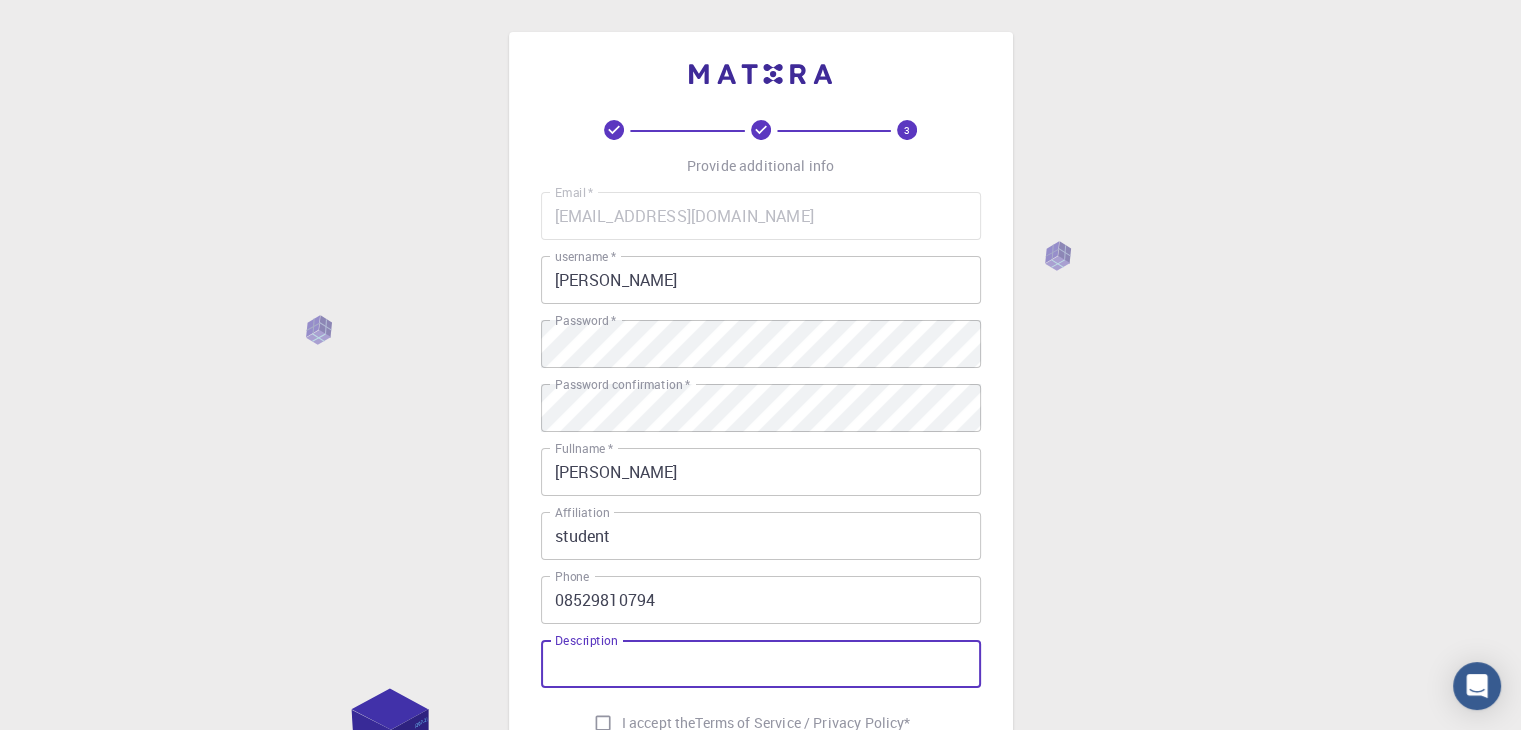 click on "Description" at bounding box center [761, 664] 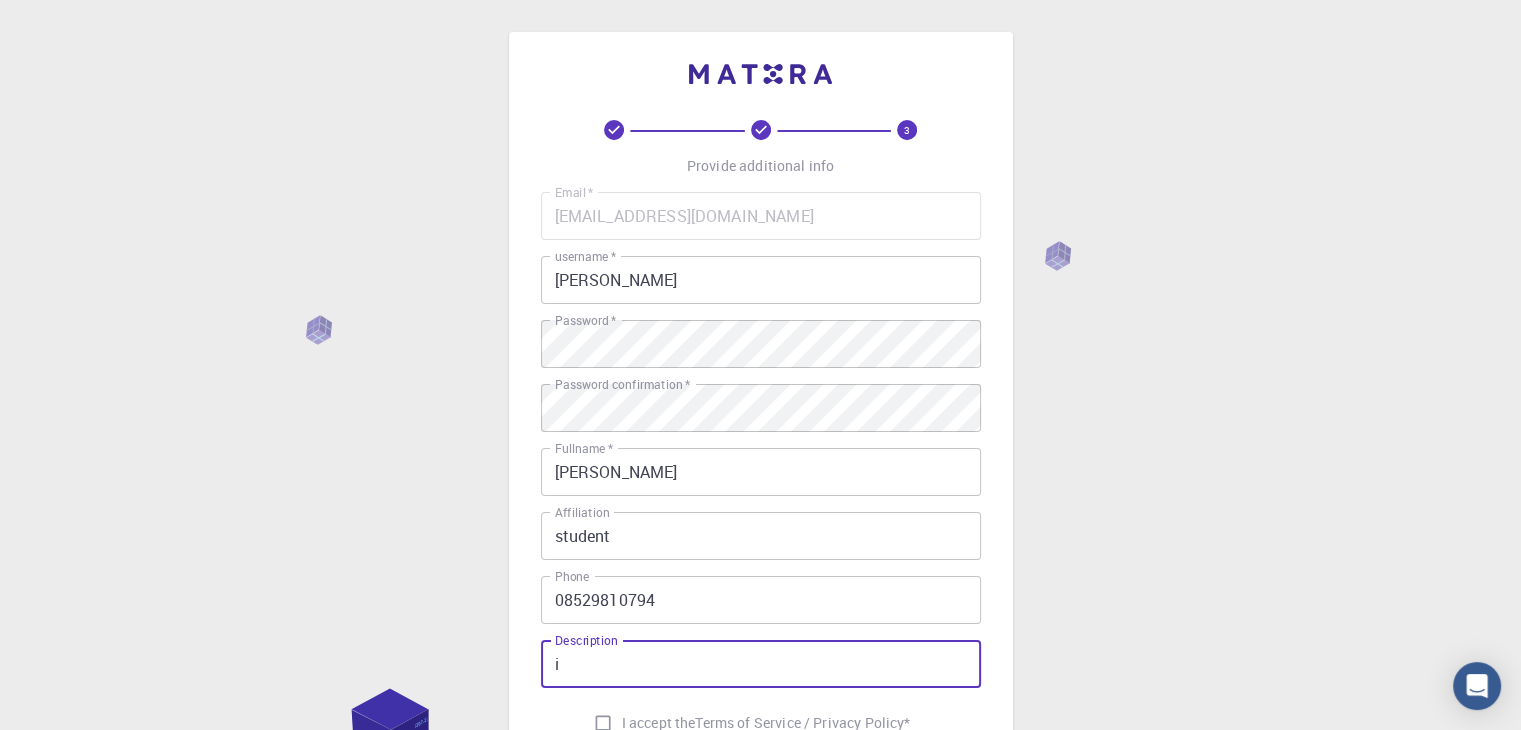 type on "i" 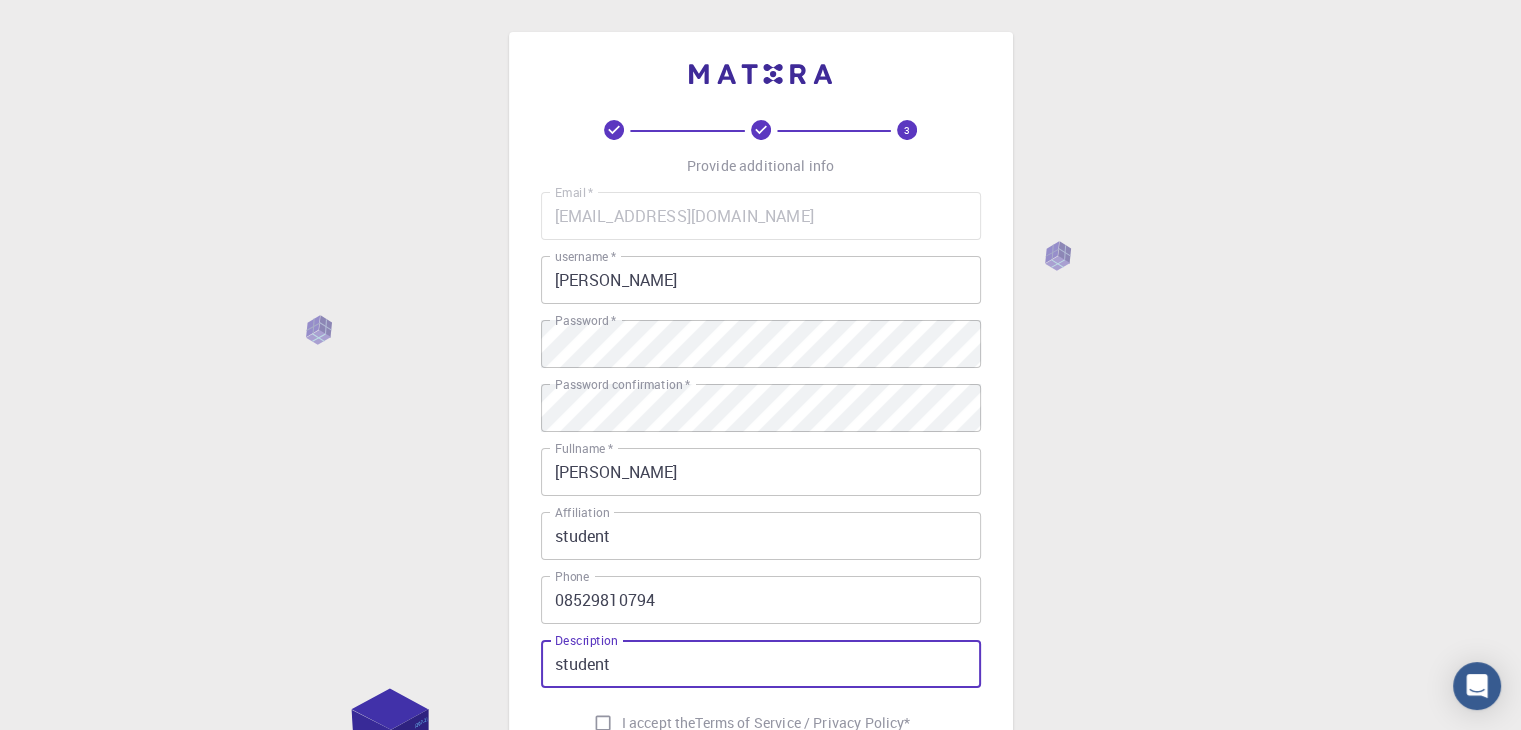 type on "student" 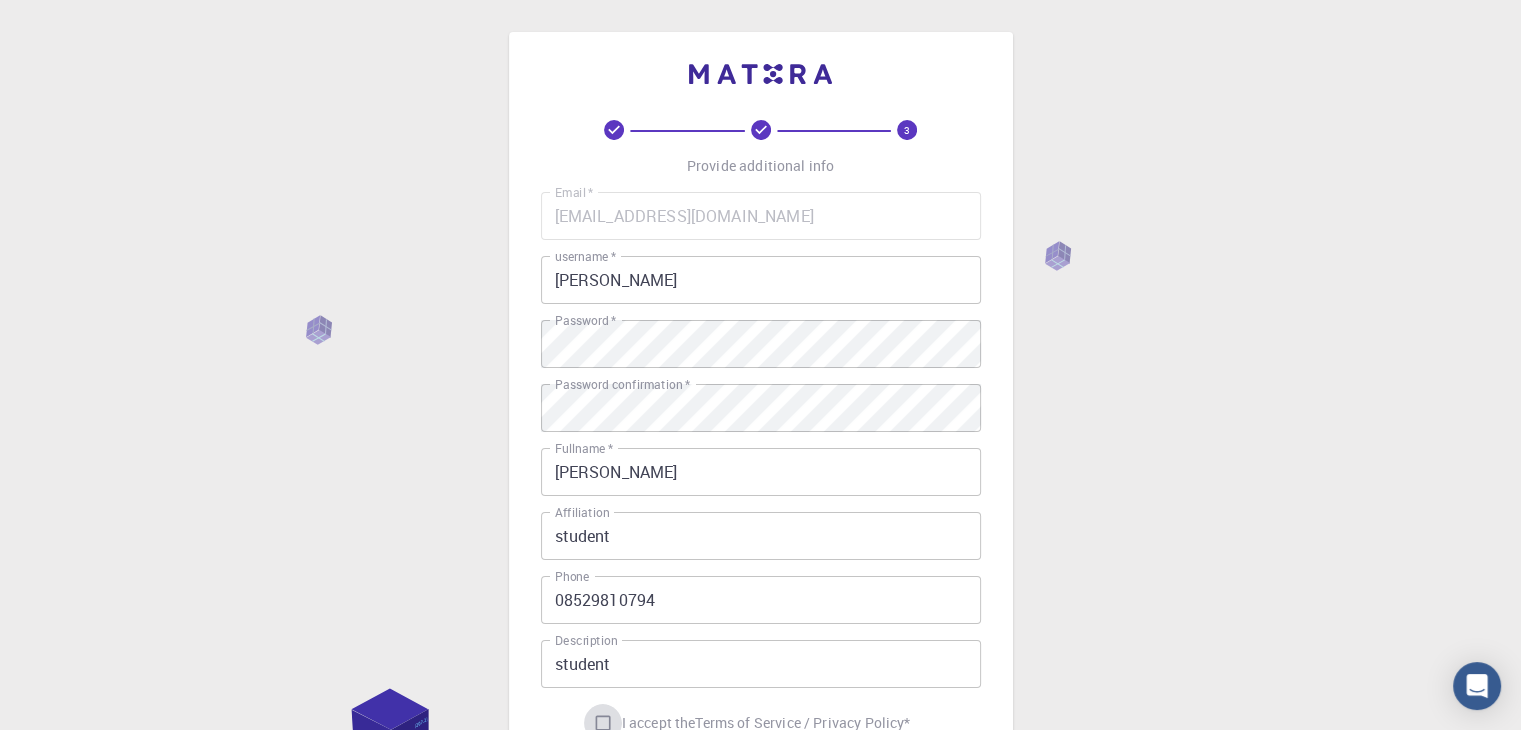 click on "I accept the  Terms of Service / Privacy Policy  *" at bounding box center (603, 723) 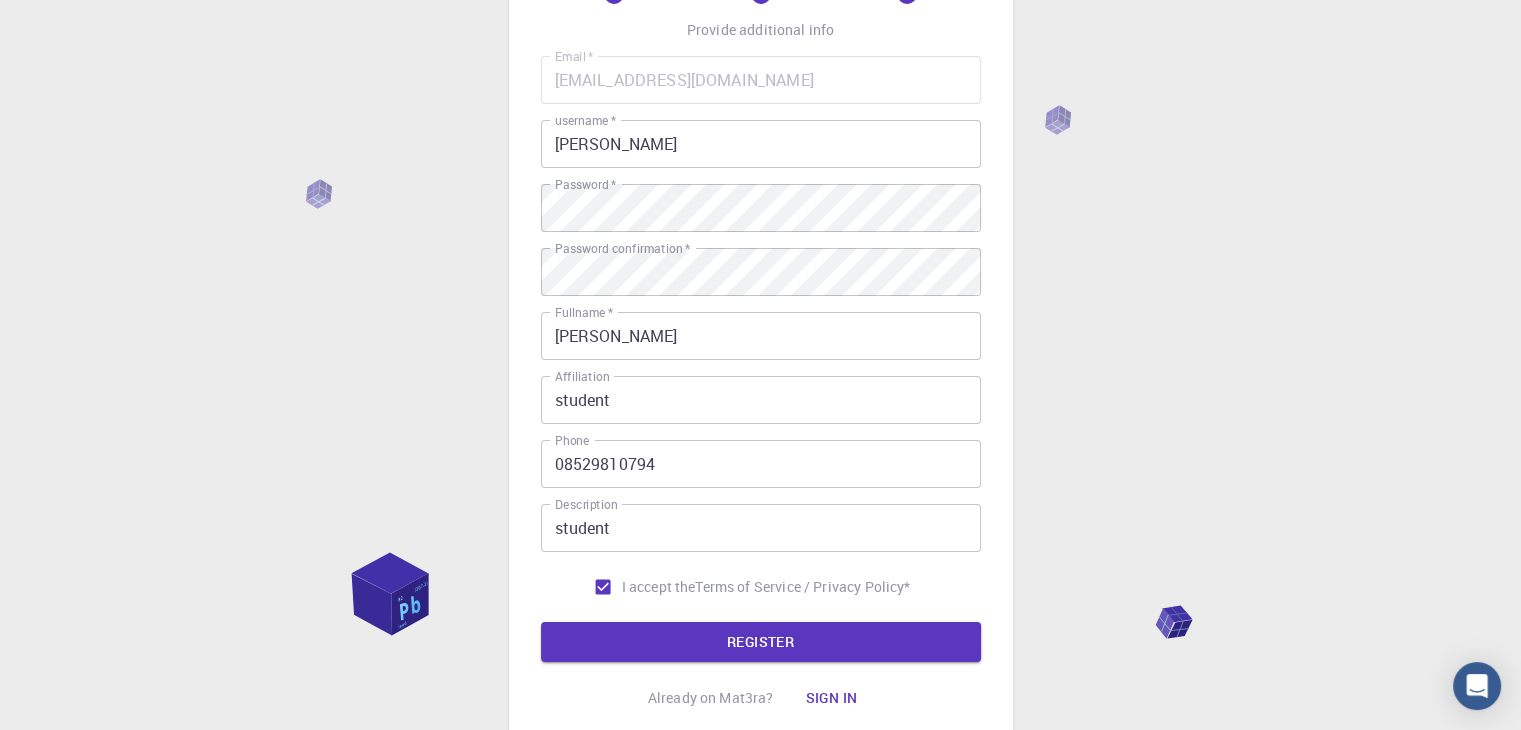 scroll, scrollTop: 139, scrollLeft: 0, axis: vertical 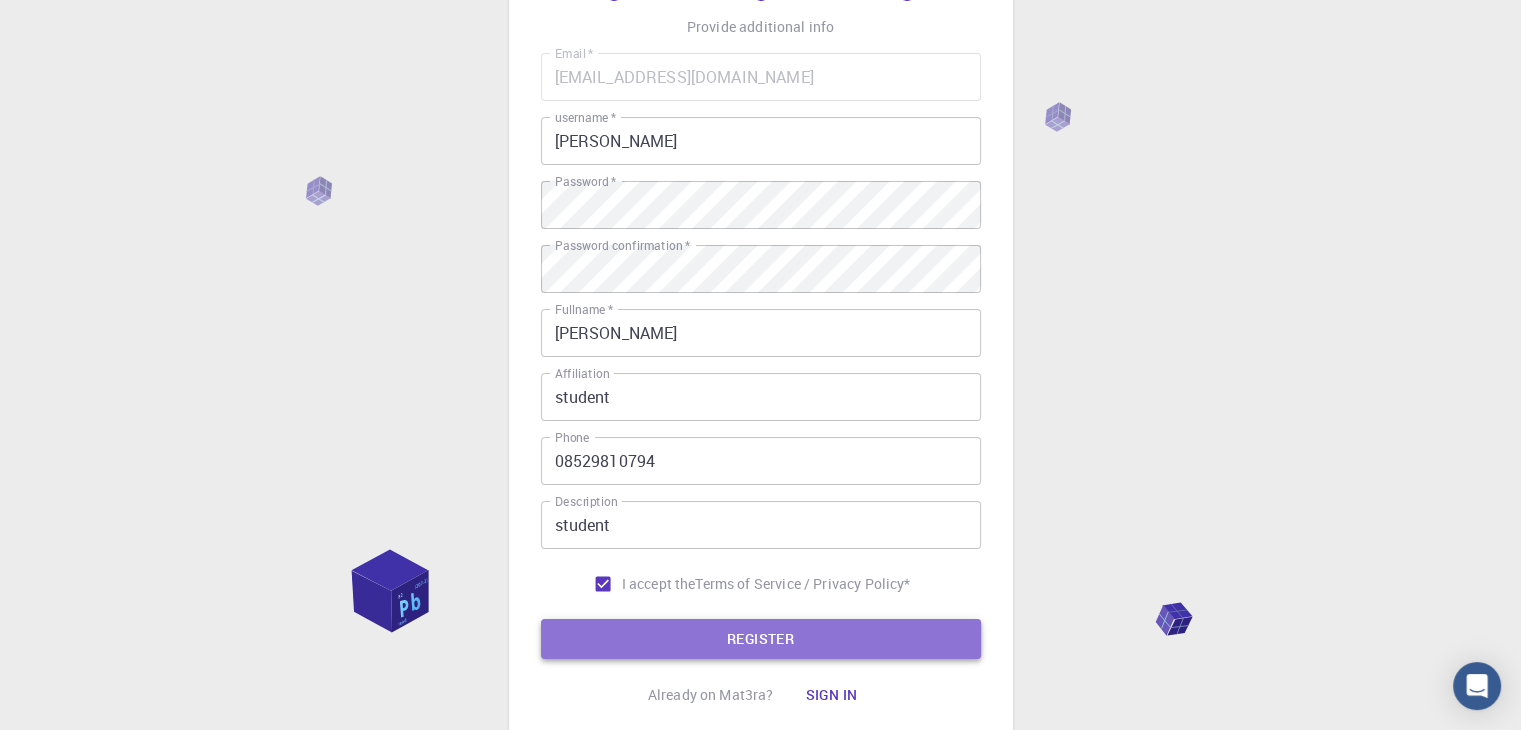 click on "REGISTER" at bounding box center (761, 639) 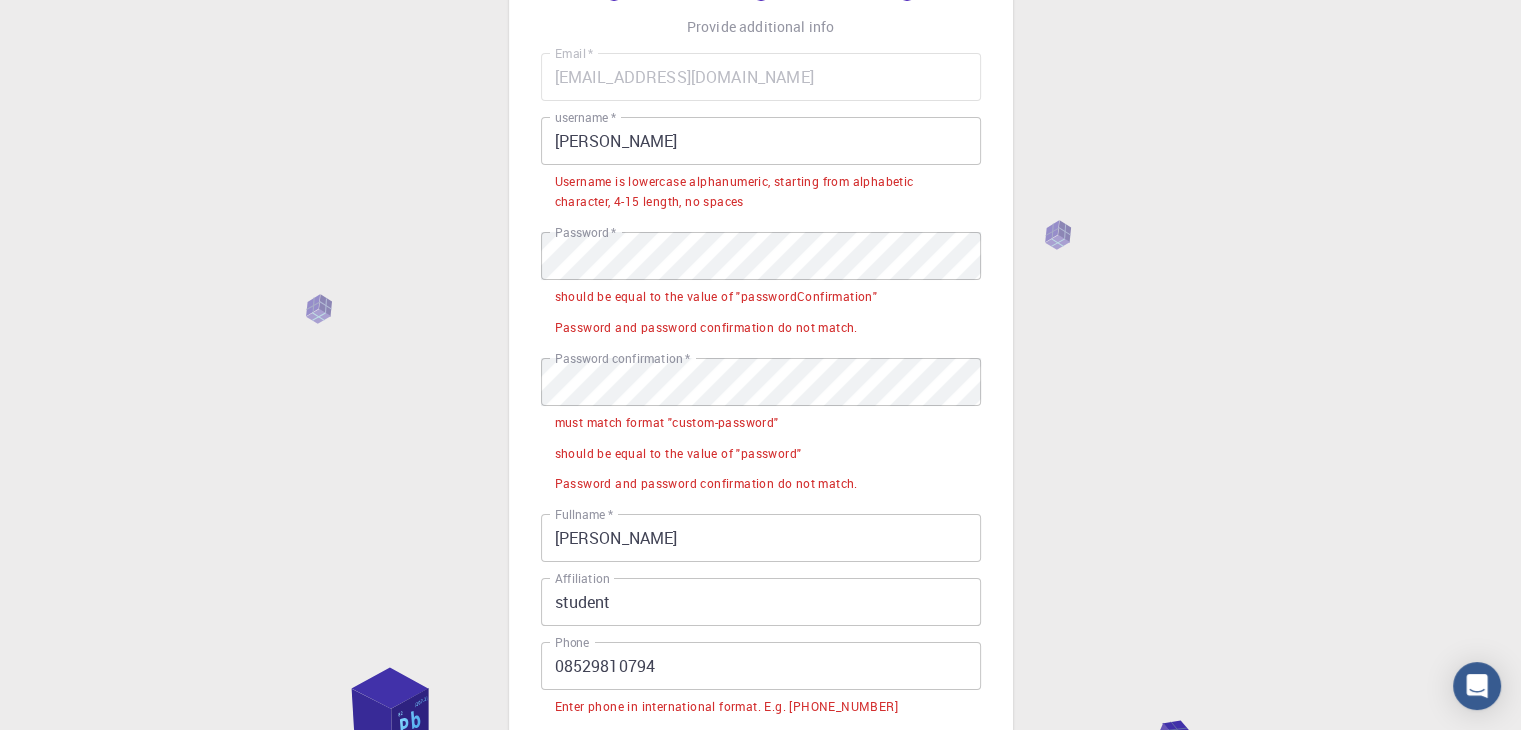 click on "3 Provide additional info Email   * sakshipareek1999@gmail.com Email   * username   * sakshi pareek username   * Username is lowercase alphanumeric, starting from alphabetic character, 4-15 length, no spaces Password   * Password   * should be equal to the value of "passwordConfirmation" Password and password confirmation do not match. Password confirmation   * Password confirmation   * must match format "custom-password" should be equal to the value of "password" Password and password confirmation do not match. Fullname   * Sakshi pareek Fullname   * Affiliation student Affiliation Phone 08529810794 Phone Enter phone in international format. E.g. +12345678901 Description student Description I accept the  Terms of Service / Privacy Policy  * REGISTER Already on Mat3ra? Sign in ©  2025   Exabyte Inc.   All rights reserved. Platform version  2025.7.24 . Documentation Video Tutorials Terms of service Privacy statement" at bounding box center [760, 488] 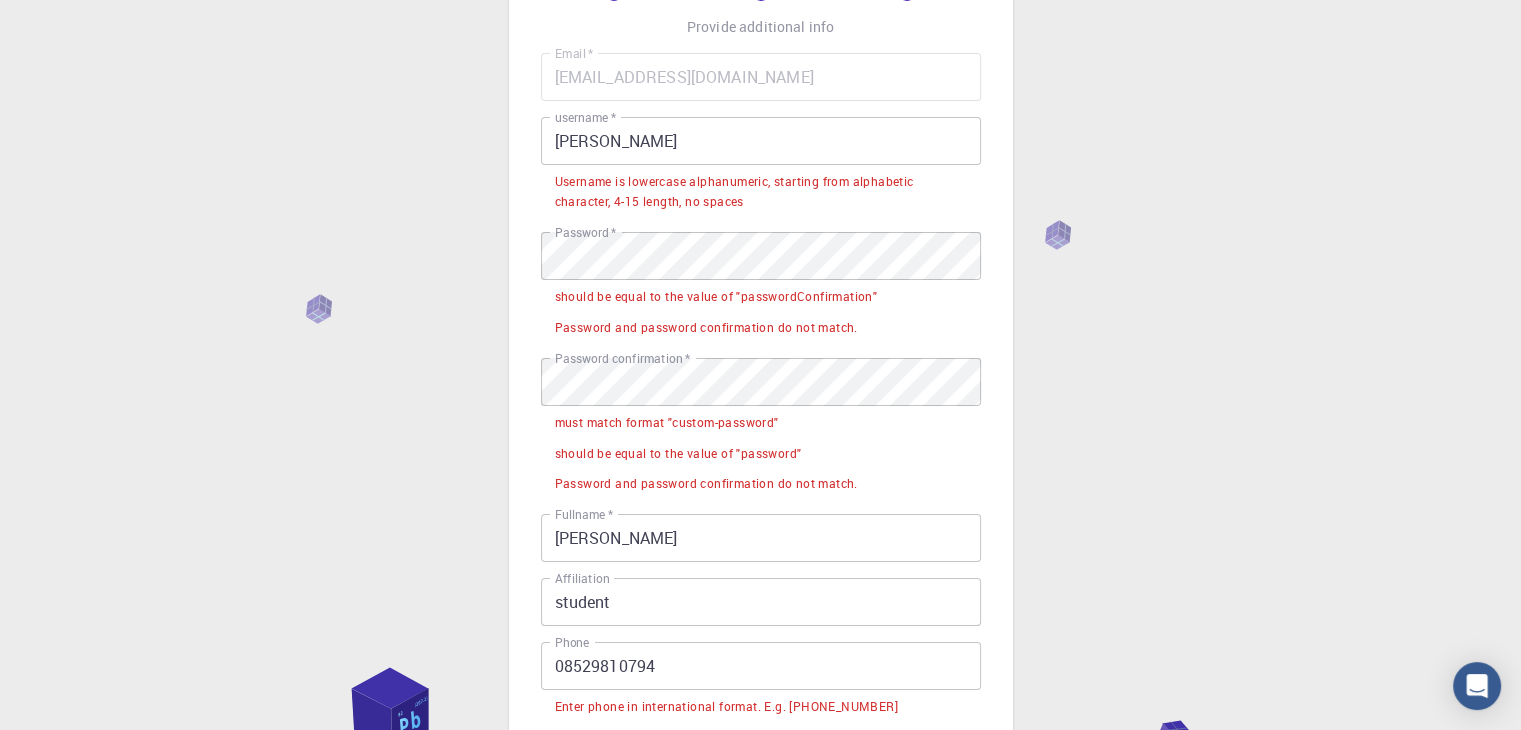 click on "3 Provide additional info Email   * sakshipareek1999@gmail.com Email   * username   * sakshi pareek username   * Username is lowercase alphanumeric, starting from alphabetic character, 4-15 length, no spaces Password   * Password   * should be equal to the value of "passwordConfirmation" Password and password confirmation do not match. Password confirmation   * Password confirmation   * must match format "custom-password" should be equal to the value of "password" Password and password confirmation do not match. Fullname   * Sakshi pareek Fullname   * Affiliation student Affiliation Phone 08529810794 Phone Enter phone in international format. E.g. +12345678901 Description student Description I accept the  Terms of Service / Privacy Policy  * REGISTER Already on Mat3ra? Sign in ©  2025   Exabyte Inc.   All rights reserved. Platform version  2025.7.24 . Documentation Video Tutorials Terms of service Privacy statement" at bounding box center (760, 488) 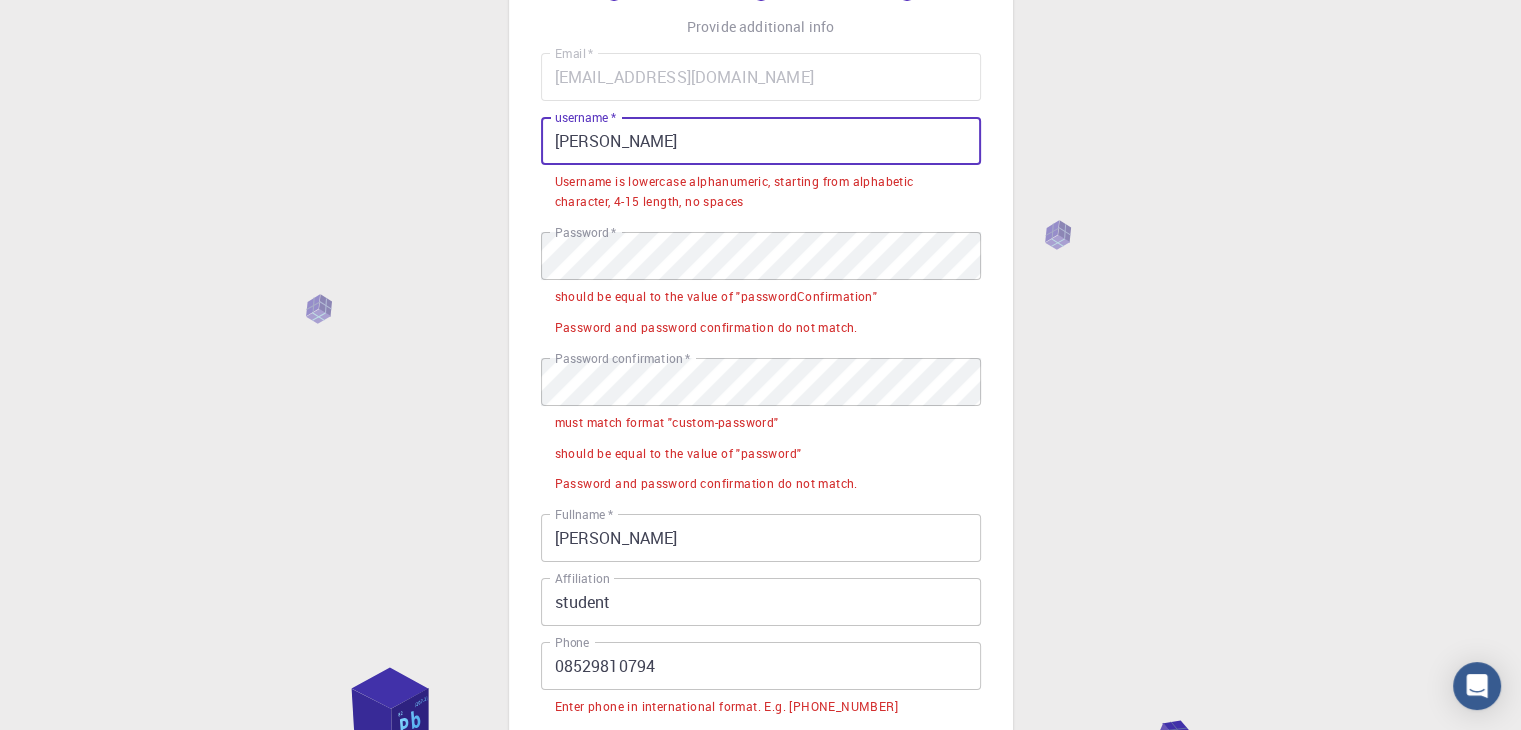 click on "sakshi pareek" at bounding box center (761, 141) 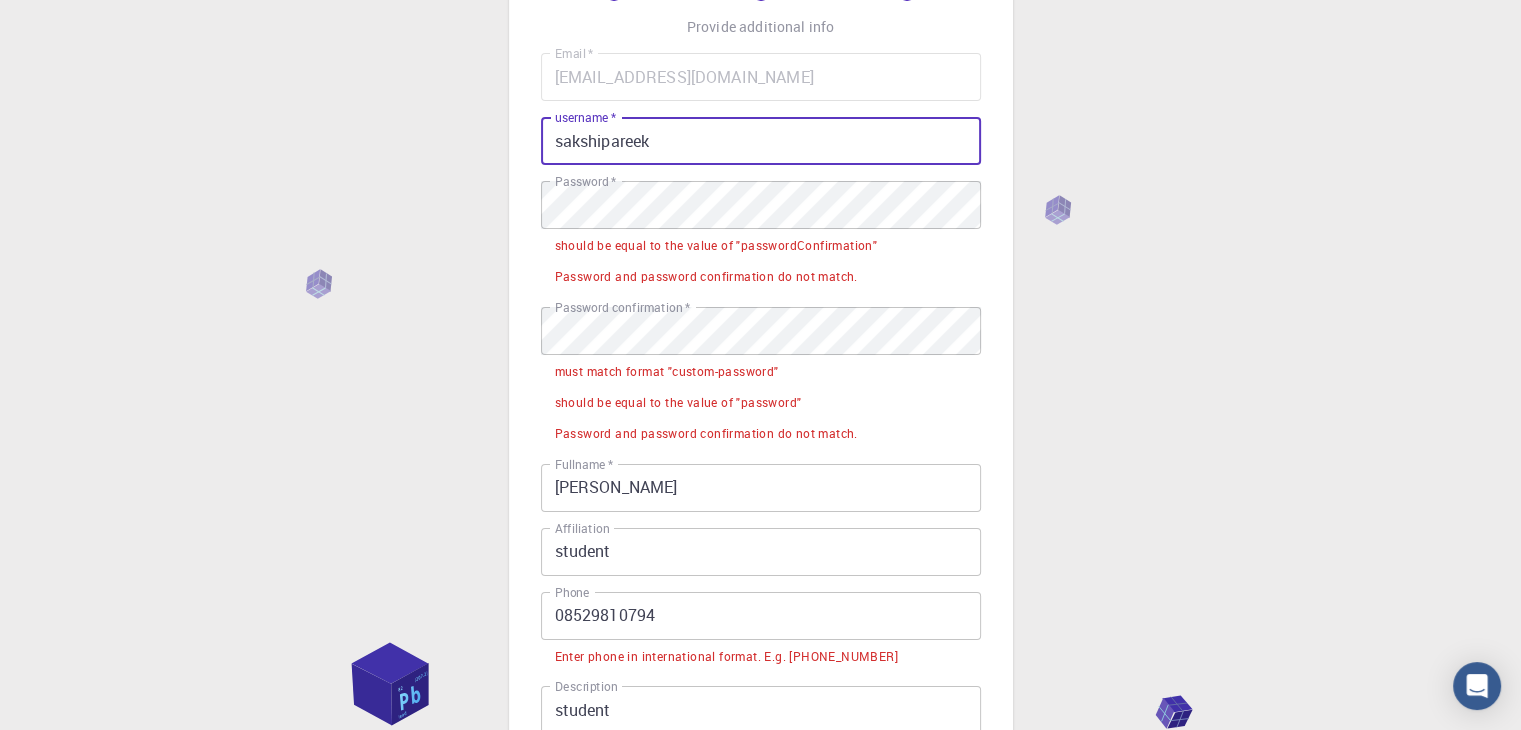 type on "sakshipareek" 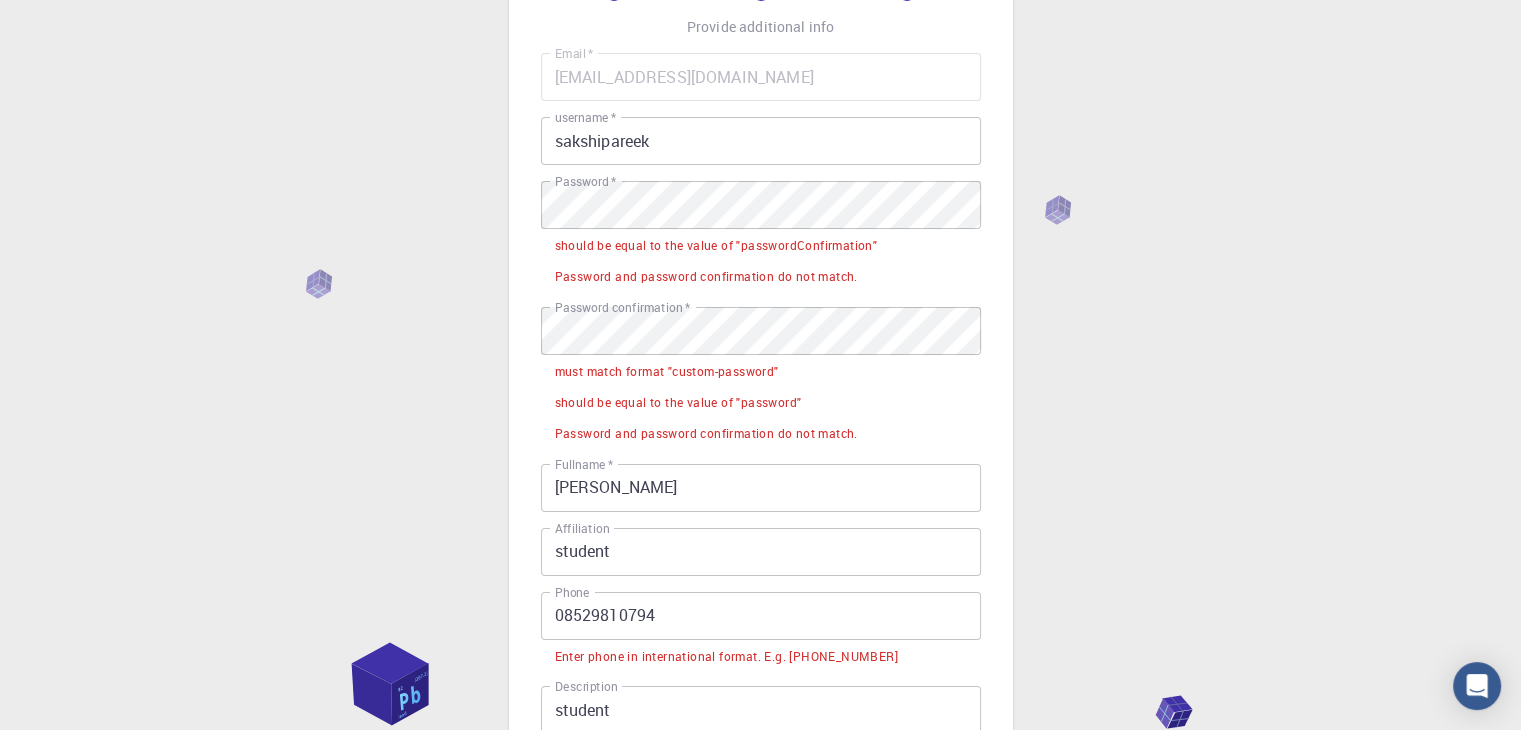 click on "Password confirmation   *" at bounding box center [622, 307] 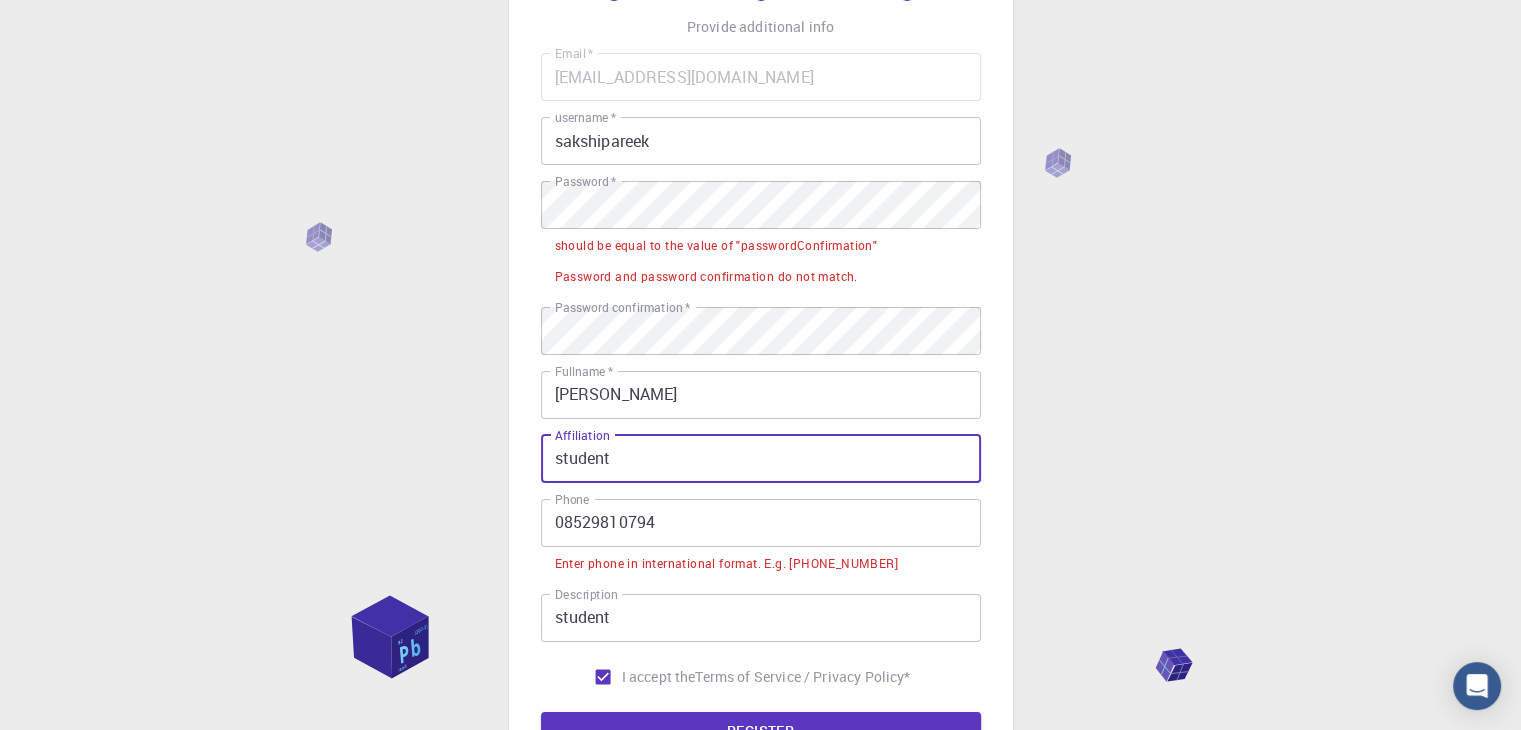click on "student" at bounding box center (761, 459) 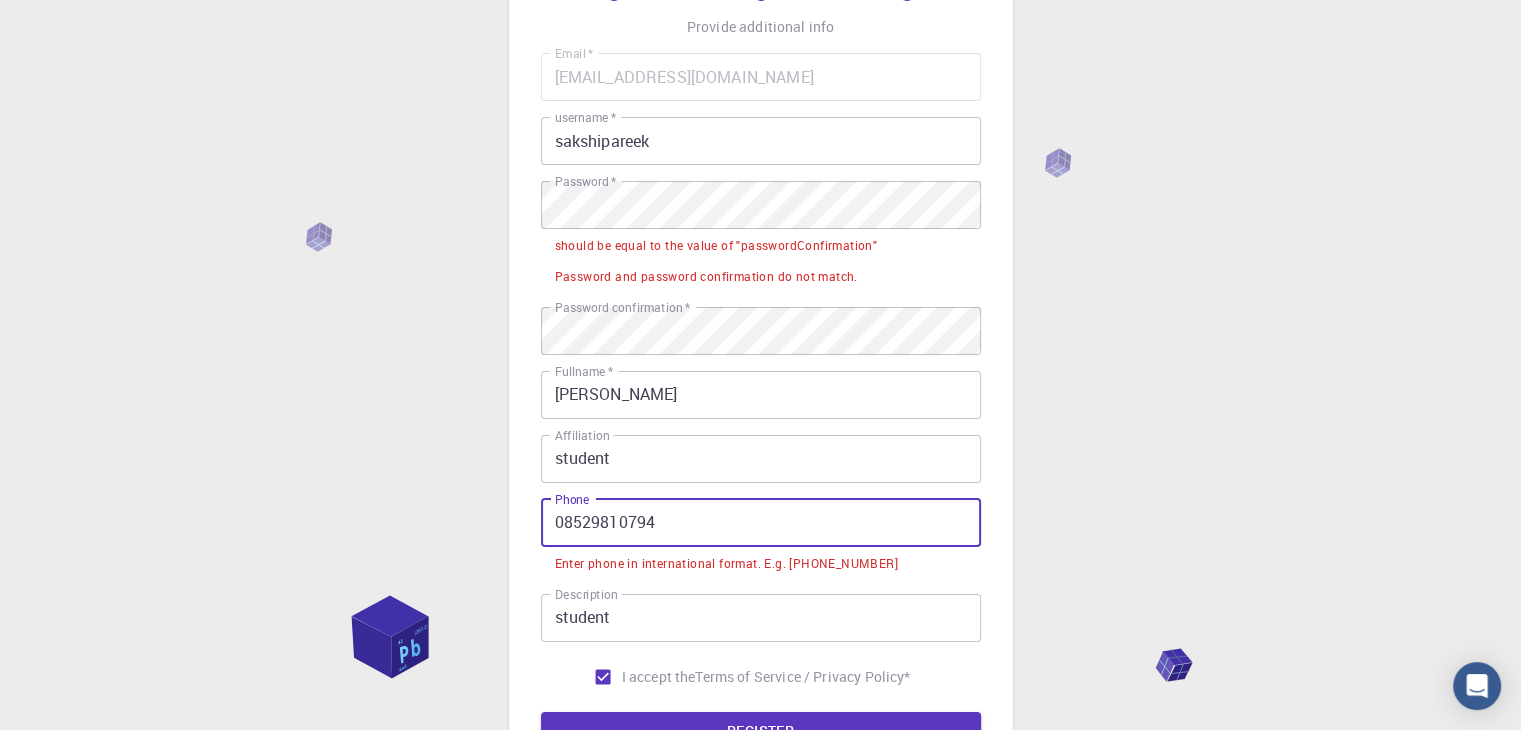 click on "08529810794" at bounding box center [761, 523] 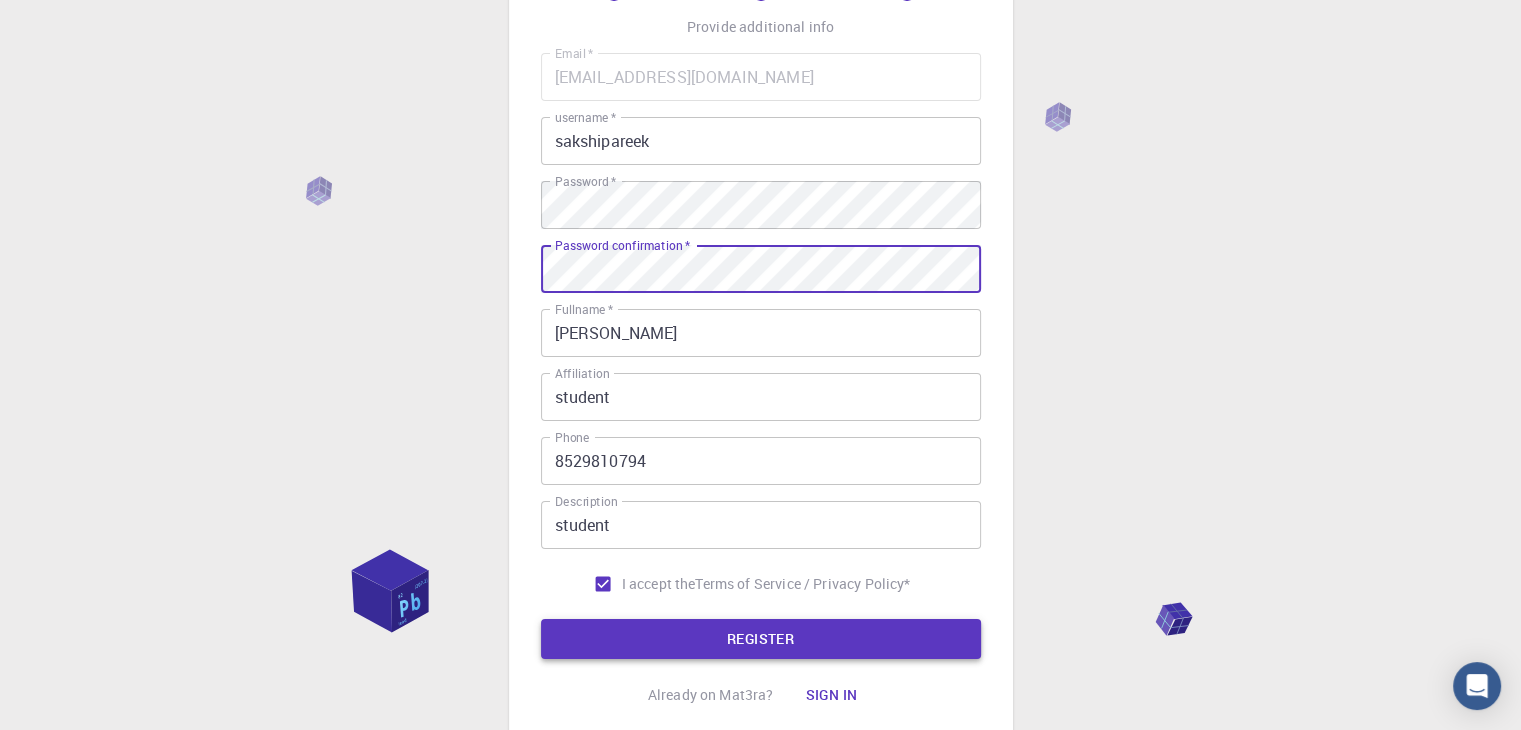 click on "REGISTER" at bounding box center (761, 639) 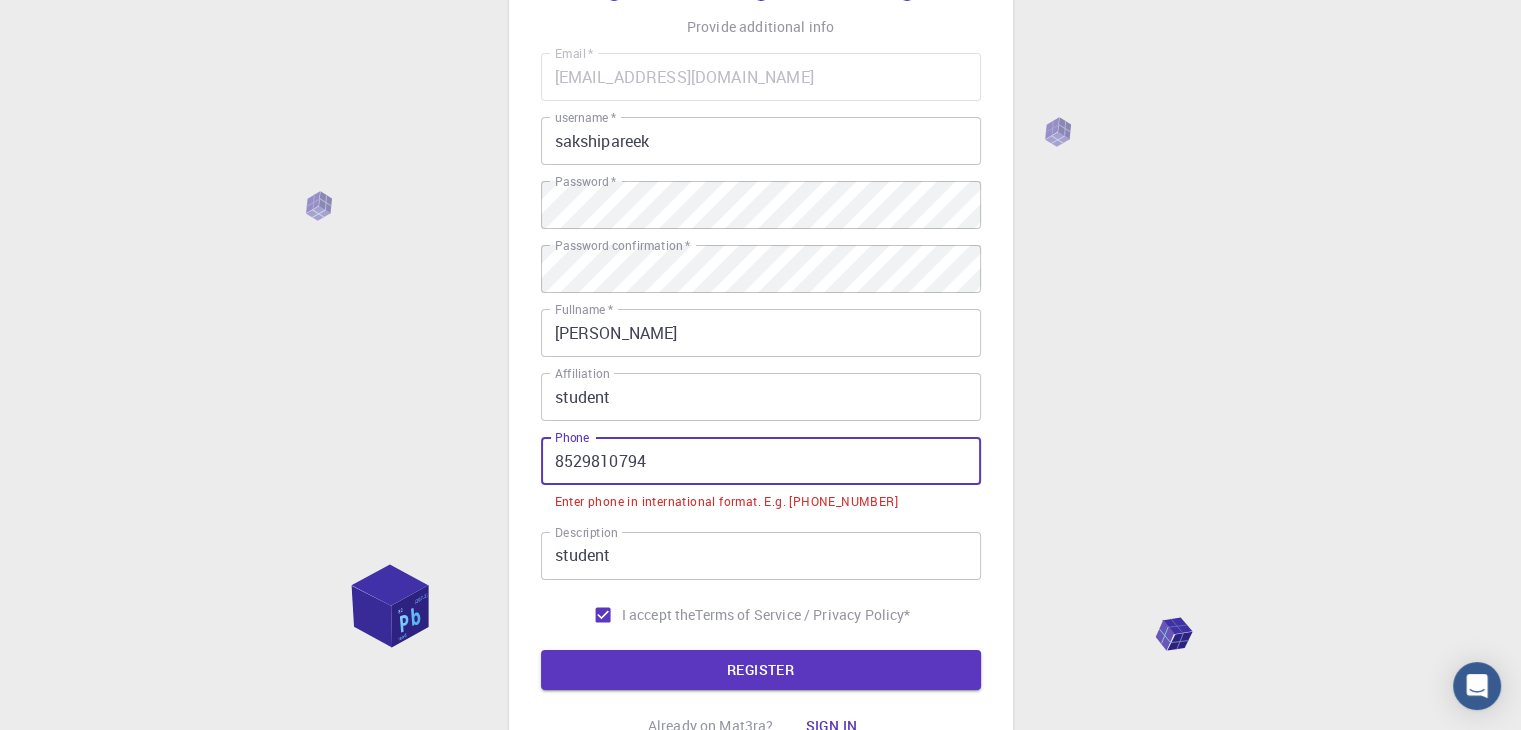 click on "8529810794" at bounding box center [761, 461] 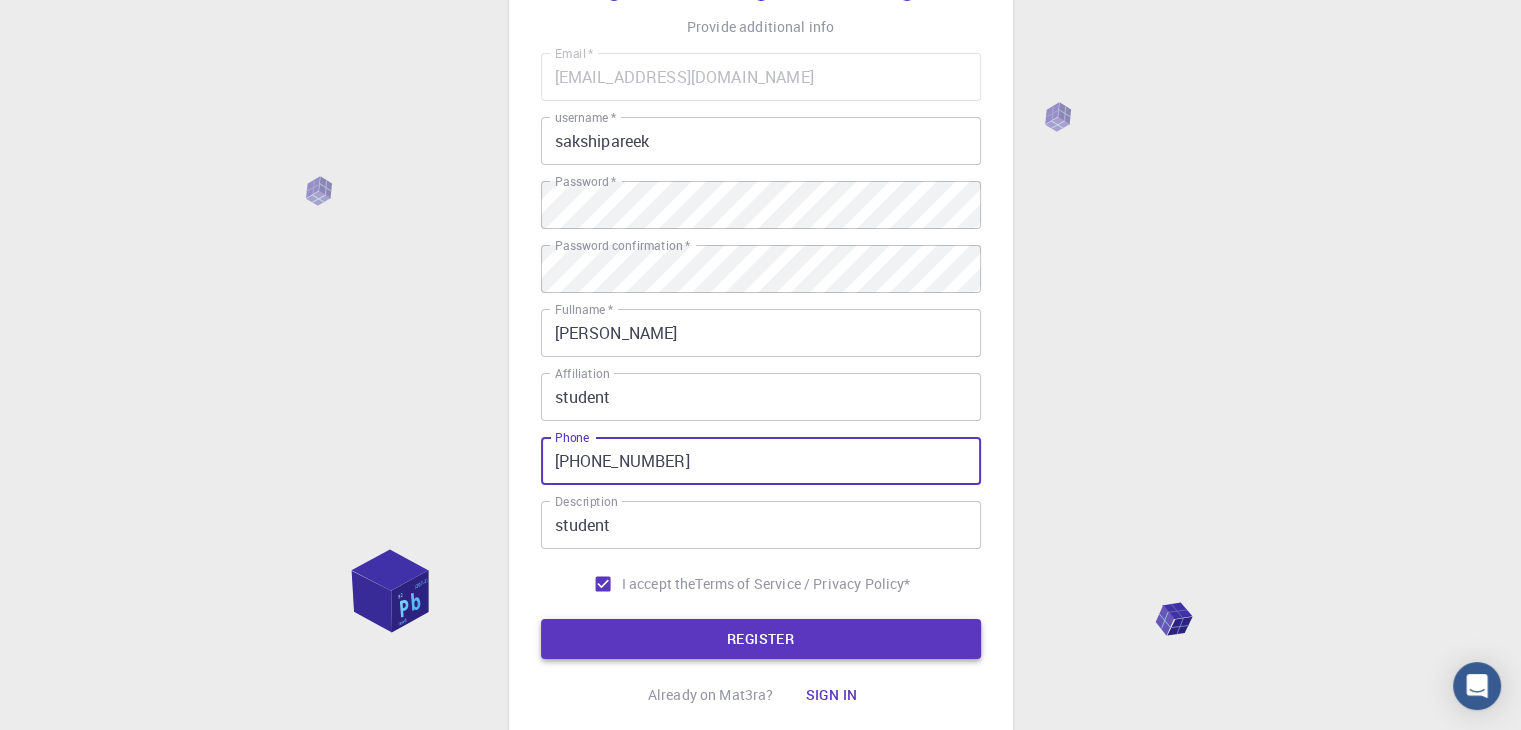 type on "+918529810794" 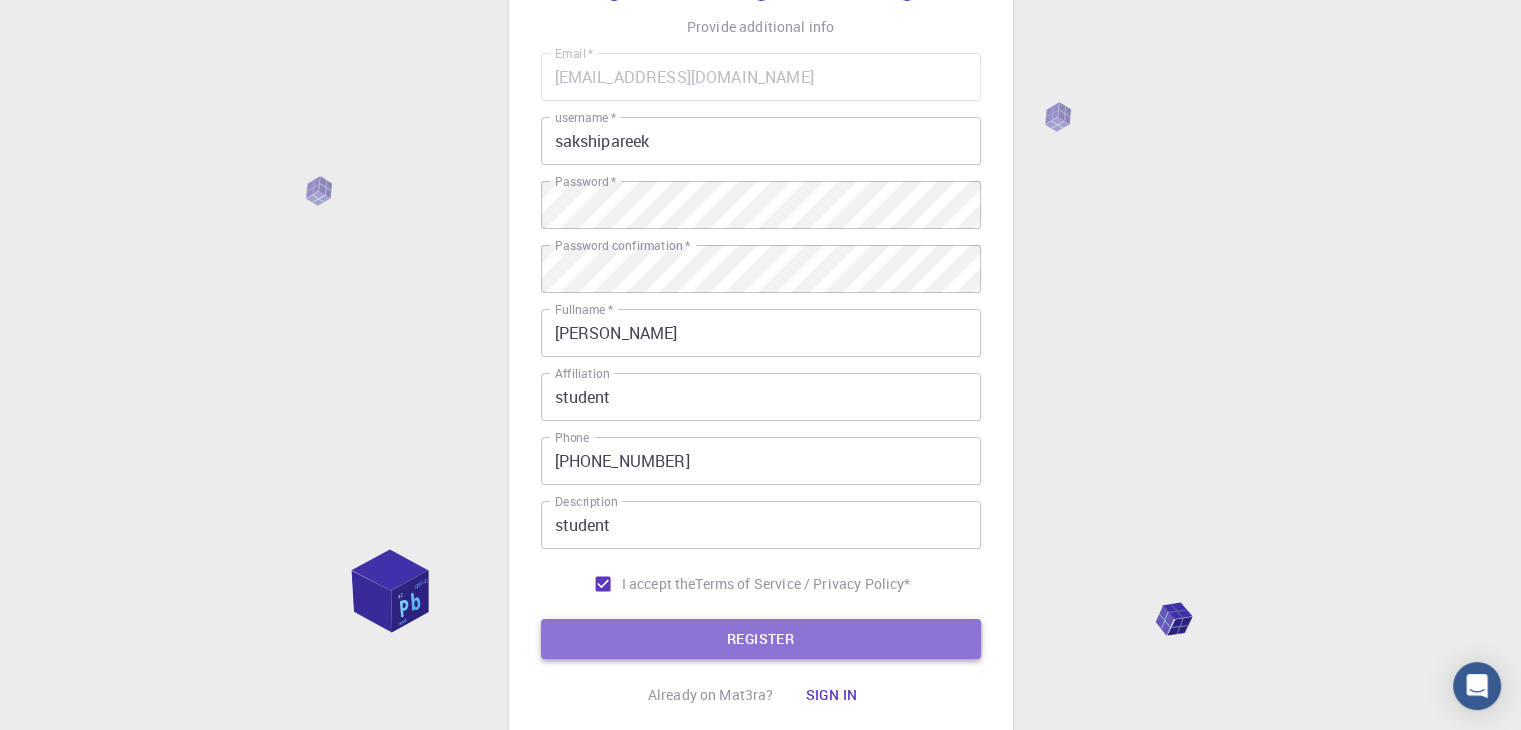 click on "REGISTER" at bounding box center (761, 639) 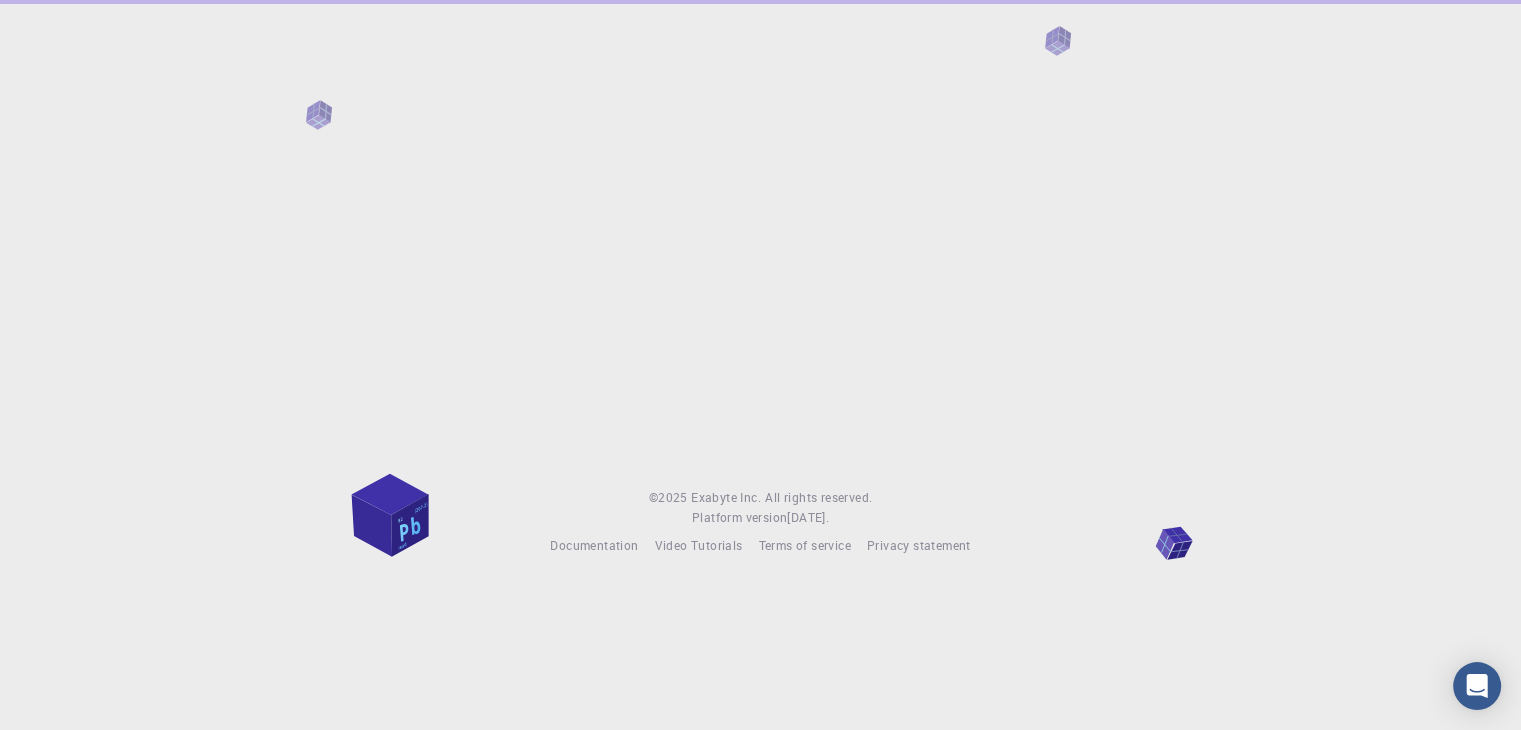 scroll, scrollTop: 0, scrollLeft: 0, axis: both 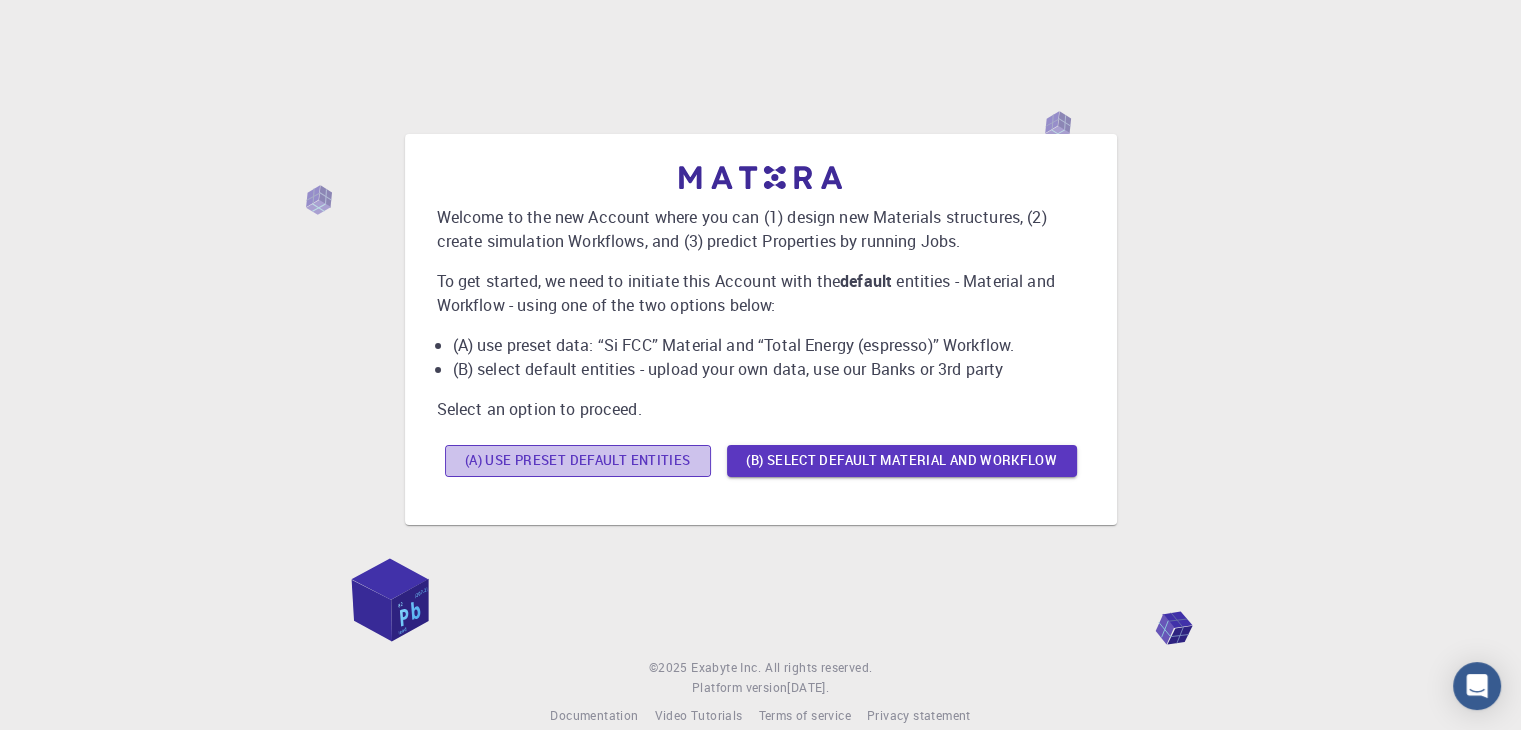 click on "(A) Use preset default entities" at bounding box center [578, 461] 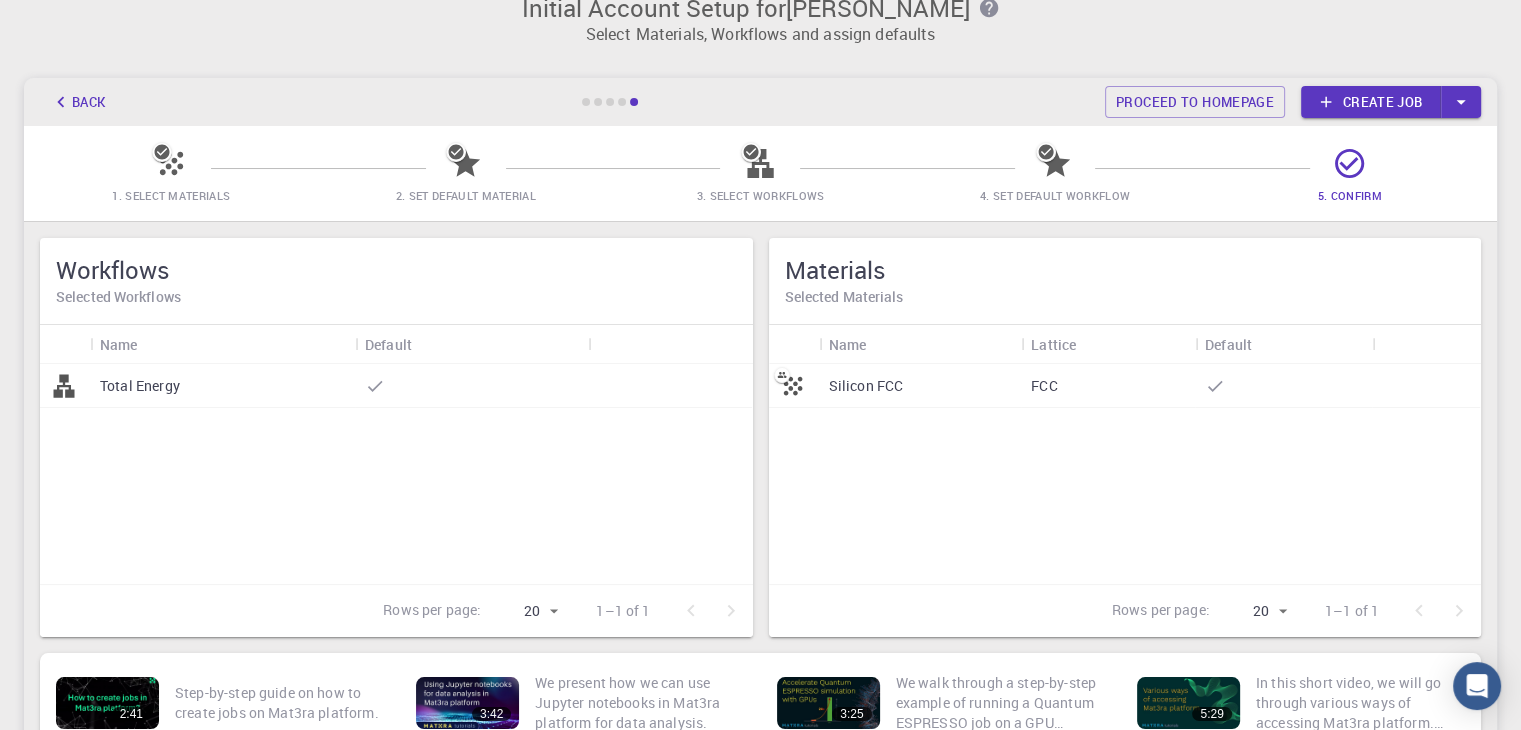 scroll, scrollTop: 24, scrollLeft: 0, axis: vertical 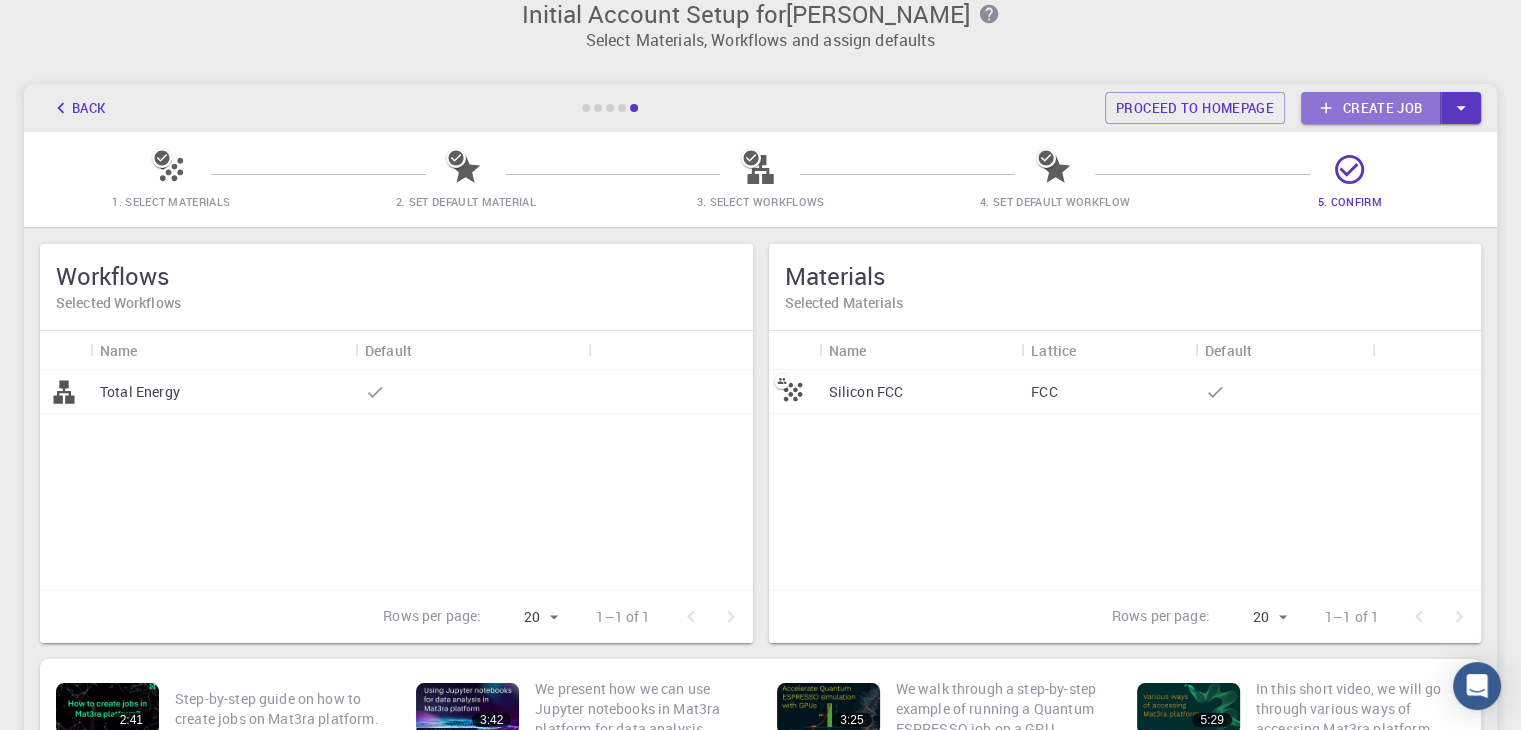 click on "Create job" at bounding box center (1371, 108) 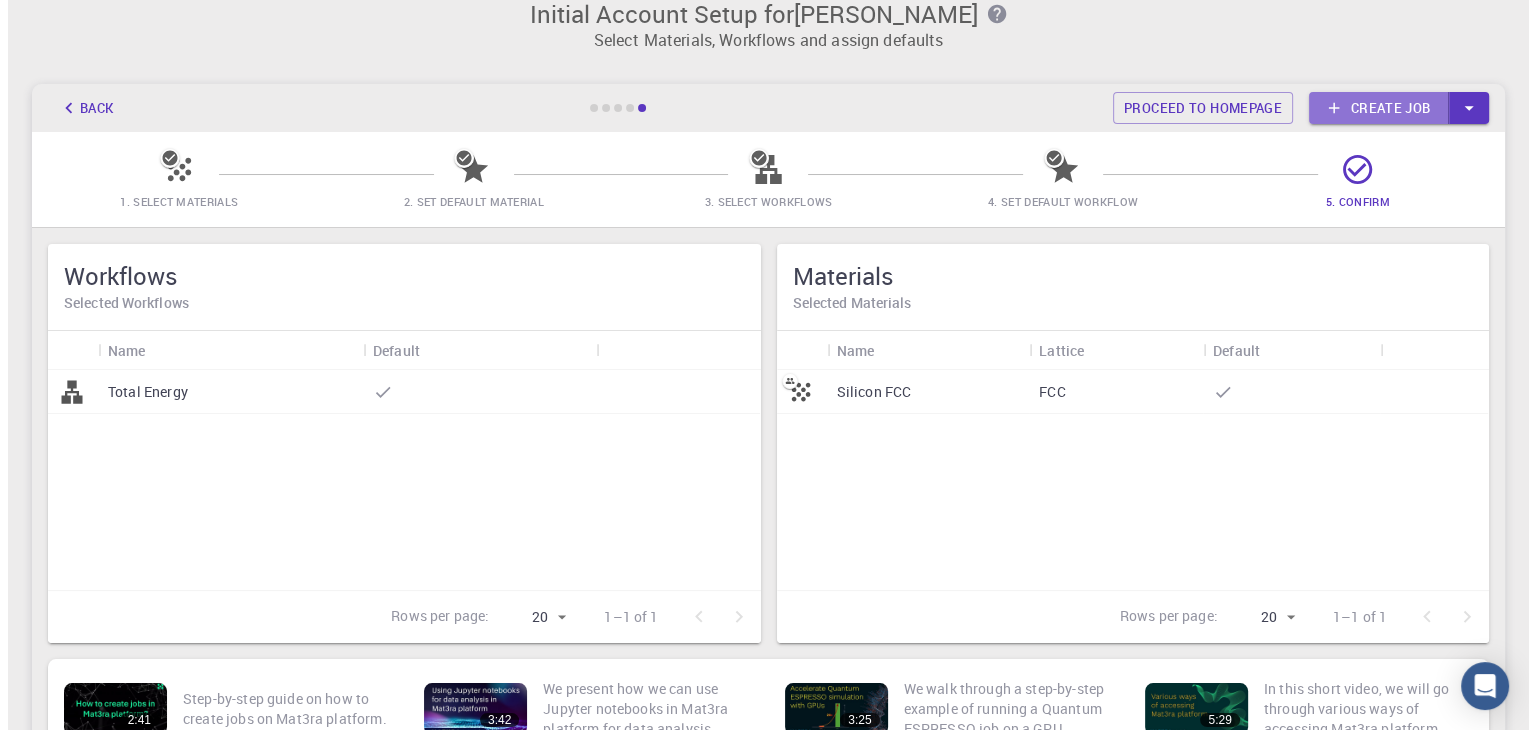 scroll, scrollTop: 0, scrollLeft: 0, axis: both 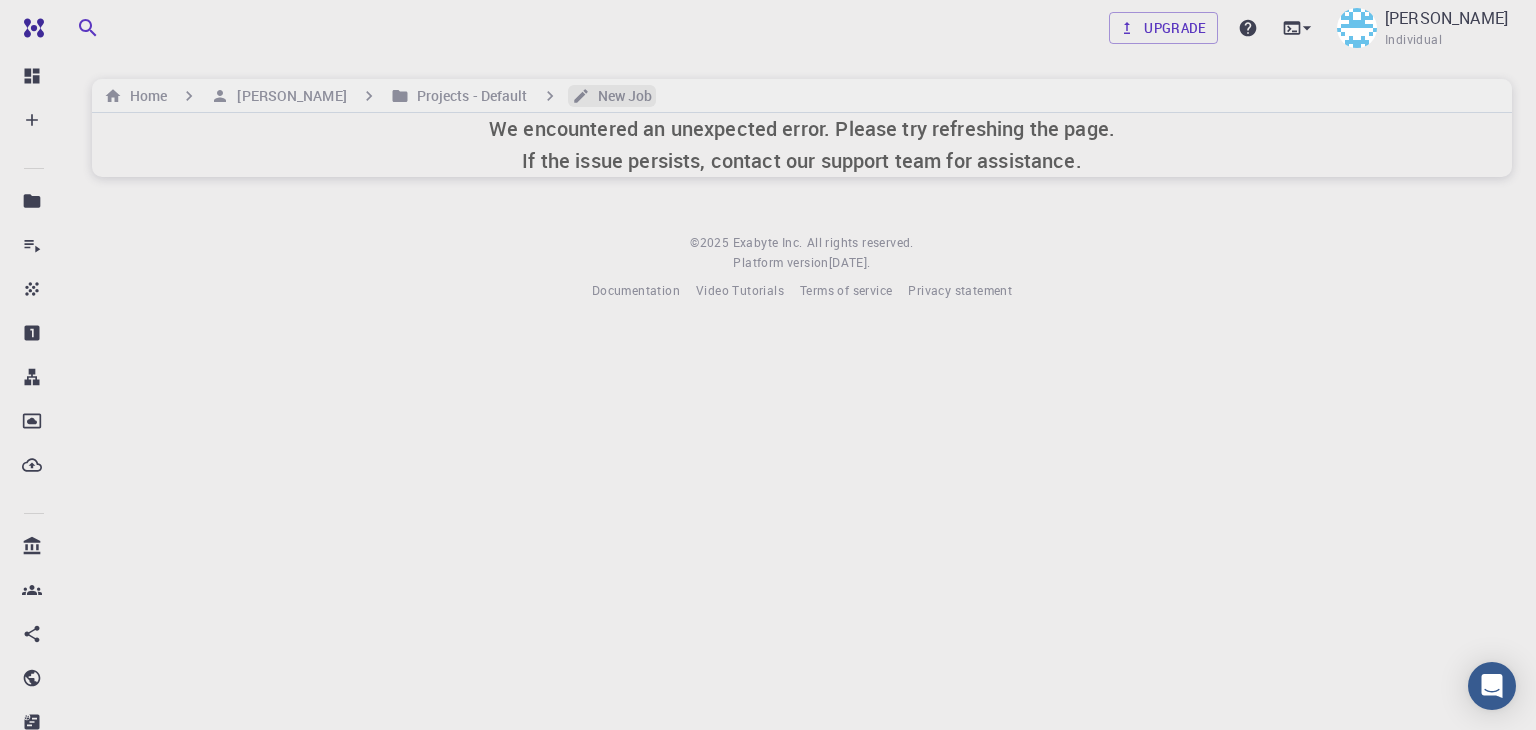 click on "New Job" at bounding box center [621, 96] 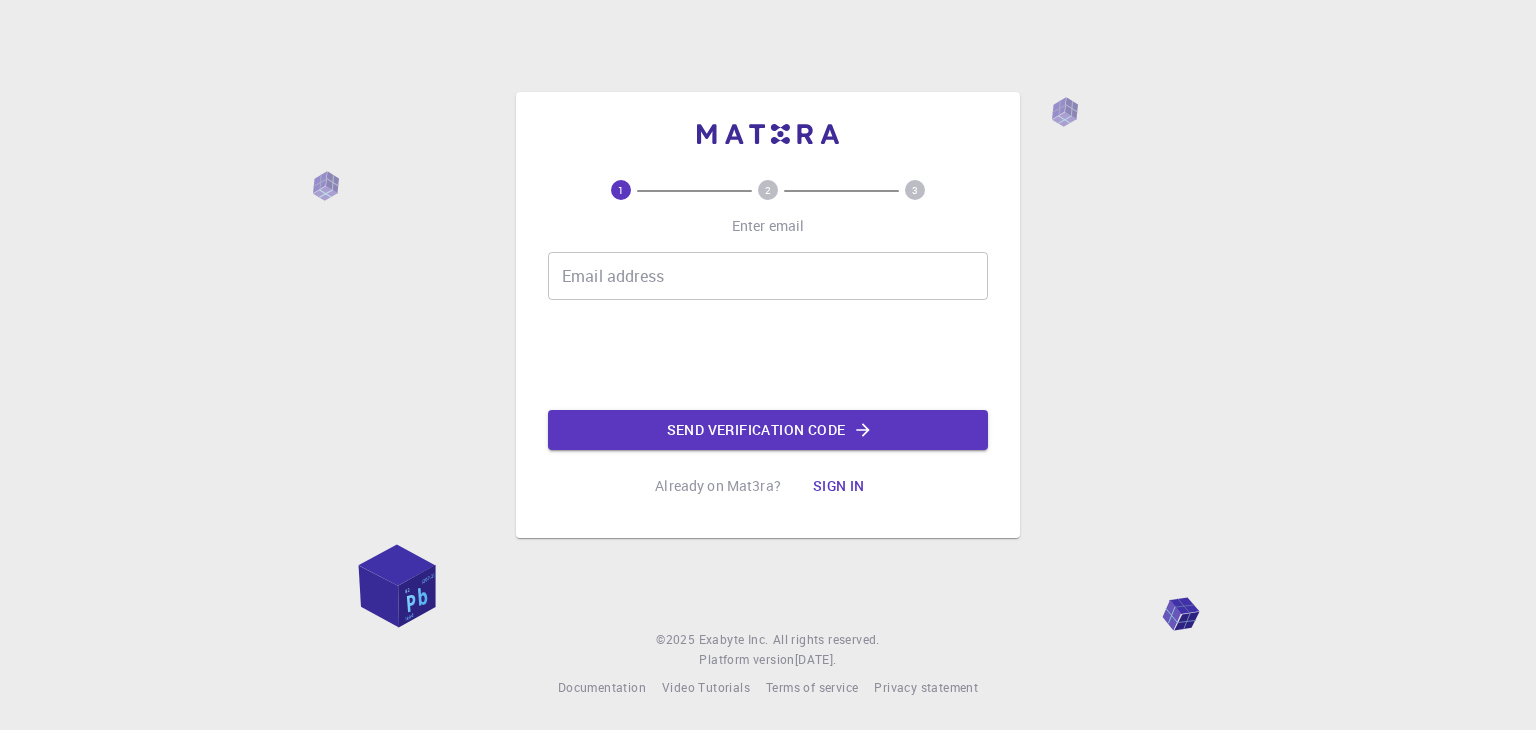 scroll, scrollTop: 0, scrollLeft: 0, axis: both 